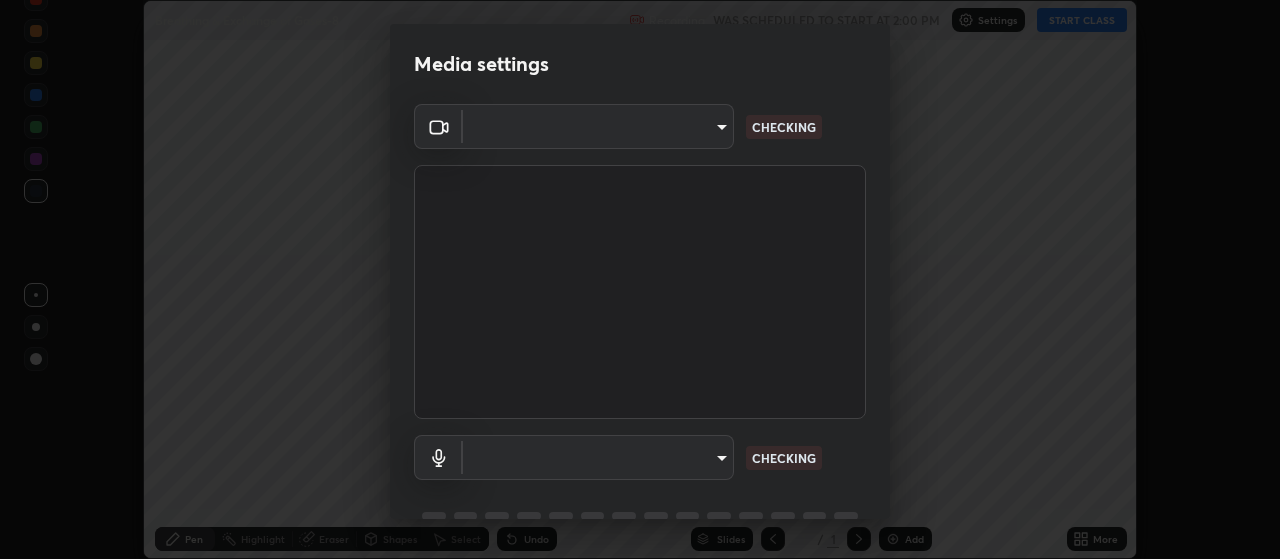 scroll, scrollTop: 0, scrollLeft: 0, axis: both 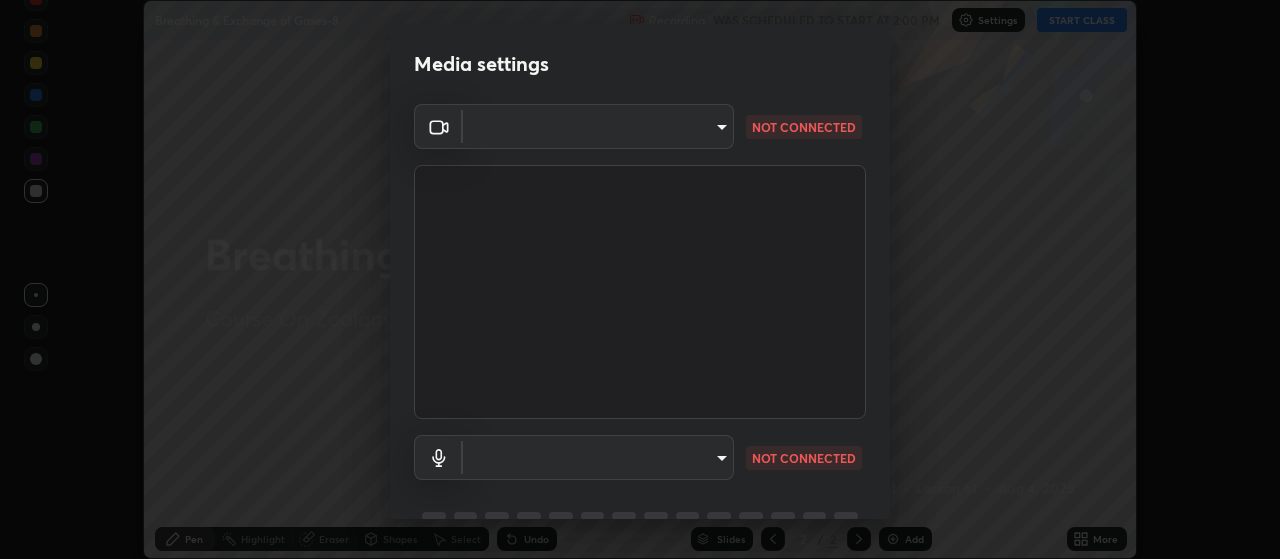 type on "80c3748f7047bfa8a2e3beb73f5809e9ad7c39e7d775a1a6b919bd05adb1d46d" 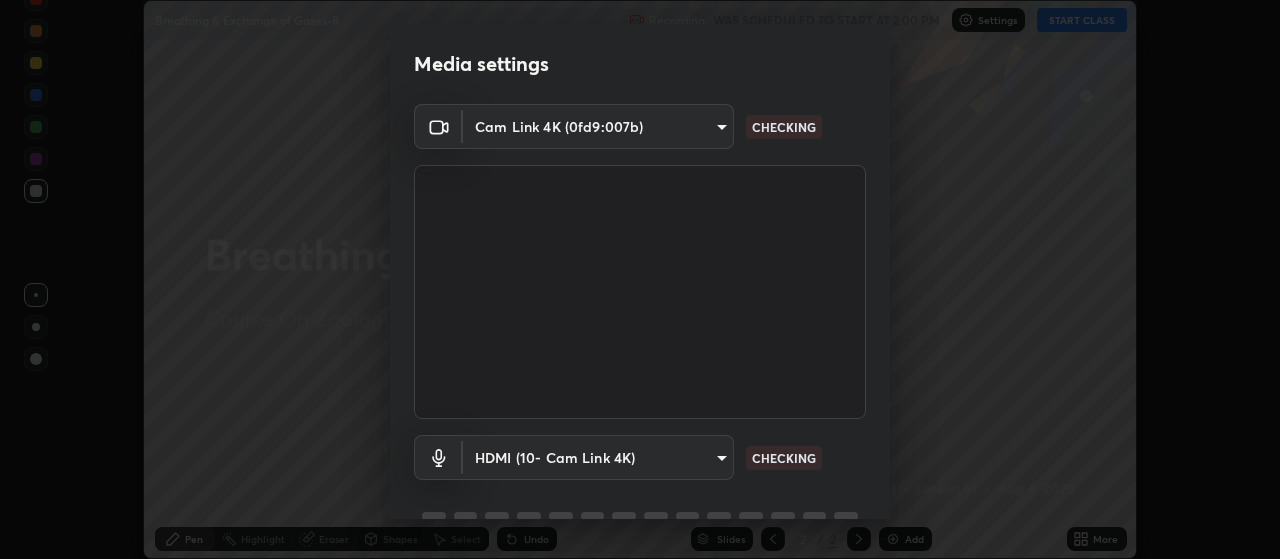 scroll, scrollTop: 97, scrollLeft: 0, axis: vertical 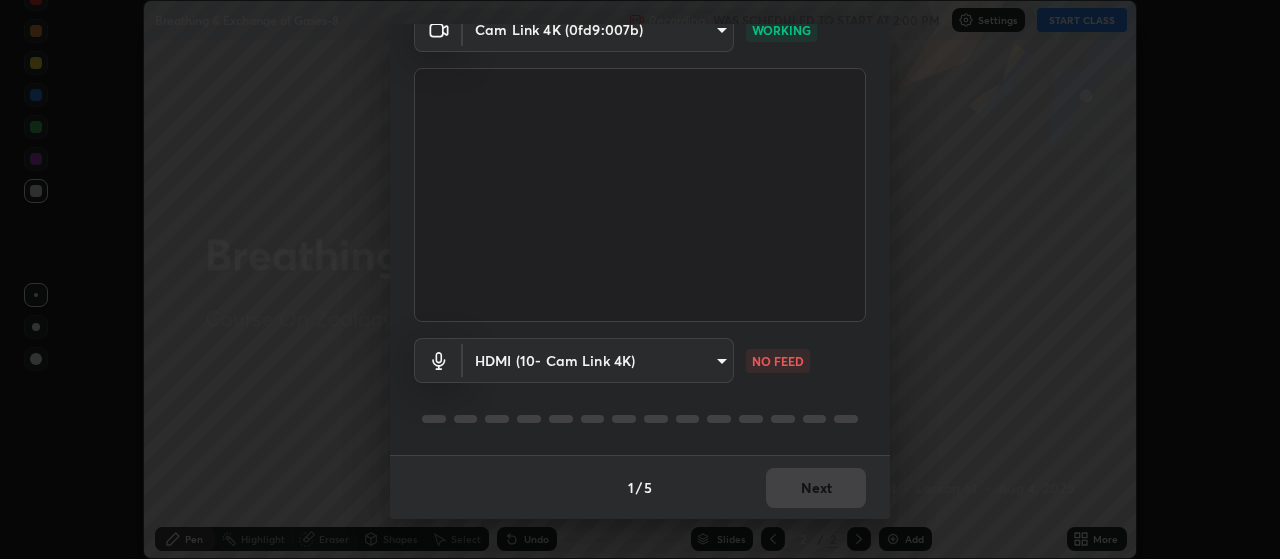 click on "Erase all Breathing & Exchange of Gases-8 Recording WAS SCHEDULED TO START AT 2:00 PM Settings START CLASS Setting up your live class Breathing & Exchange of Gases-8 • L61 of Course On Zoology for NEET Growth 5 2027 [LAST] [FIRST] [MIDDLE] Pen Highlight Eraser Shapes Select Undo Slides 2 / 2 Add More No doubts shared Encourage your learners to ask a doubt for better clarity Report an issue Reason for reporting Buffering Chat not working Audio - Video sync issue Educator video quality low ​Attach an image Report Media settings Cam Link 4K (0fd9:007b) 80c3748f7047bfa8a2e3beb73f5809e9ad7c39e7d775a1a6b919bd05adb1d46d WORKING HDMI (10- Cam Link 4K) 30cd0fe227a6024062a7823df00eec3416dedd187d5392b4631e60810d2d8d10 NO FEED 1 / 5 Next" at bounding box center (640, 279) 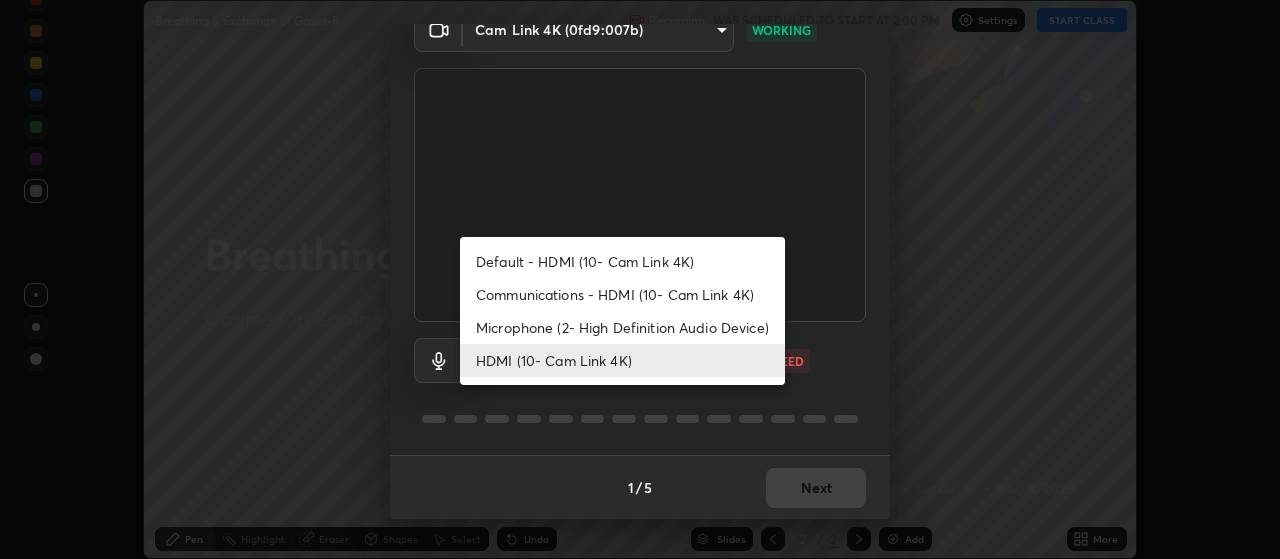 click on "Communications - HDMI (10- Cam Link 4K)" at bounding box center (622, 294) 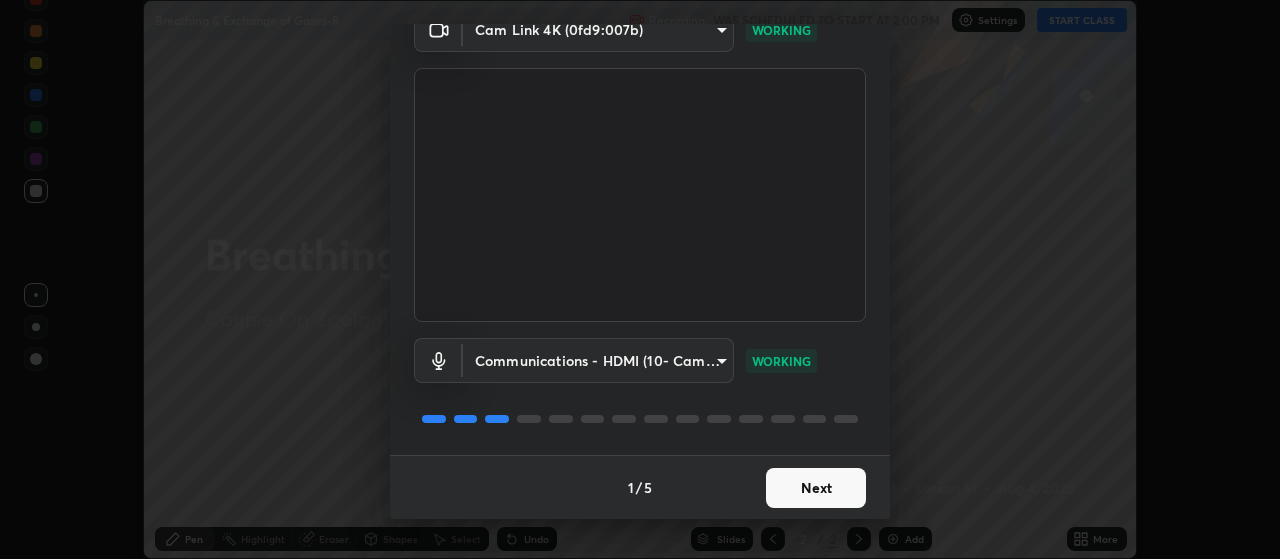 click on "Next" at bounding box center (816, 488) 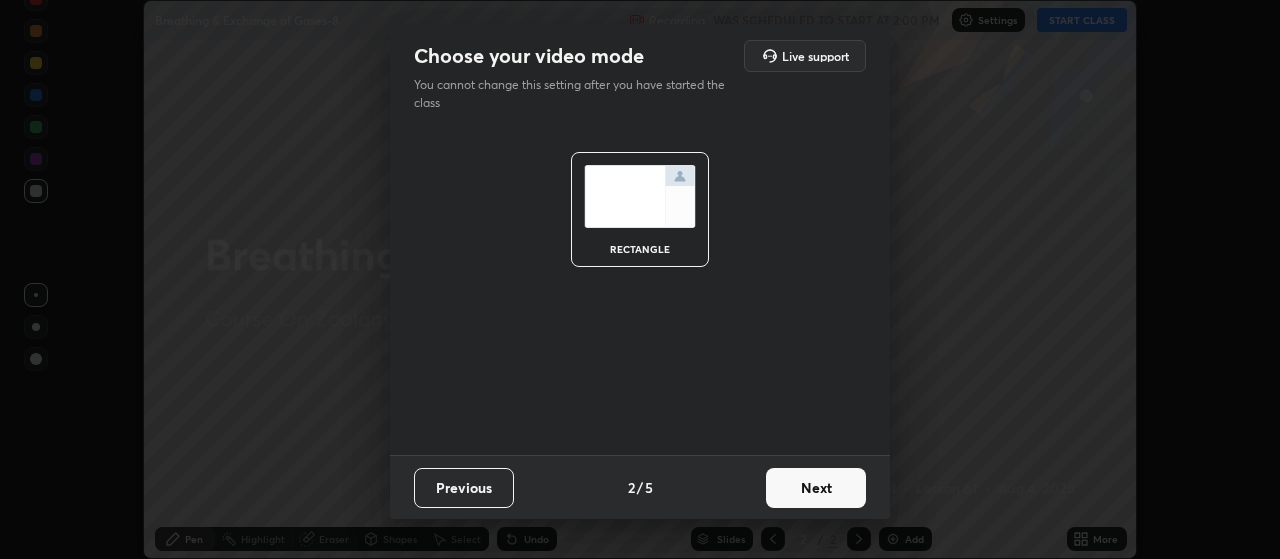 scroll, scrollTop: 0, scrollLeft: 0, axis: both 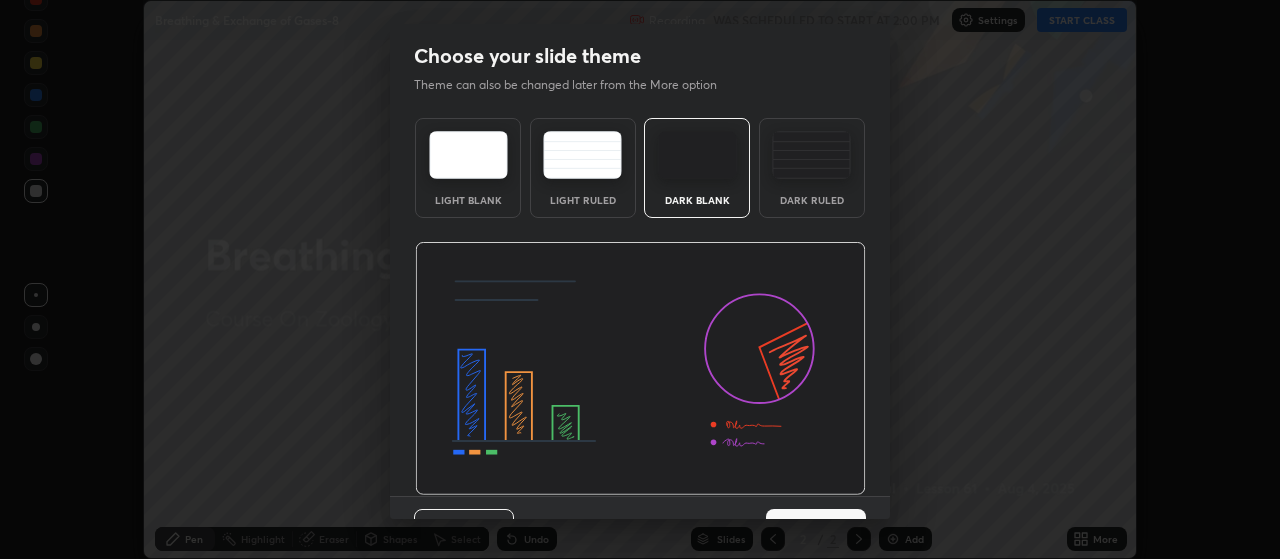 click at bounding box center [811, 155] 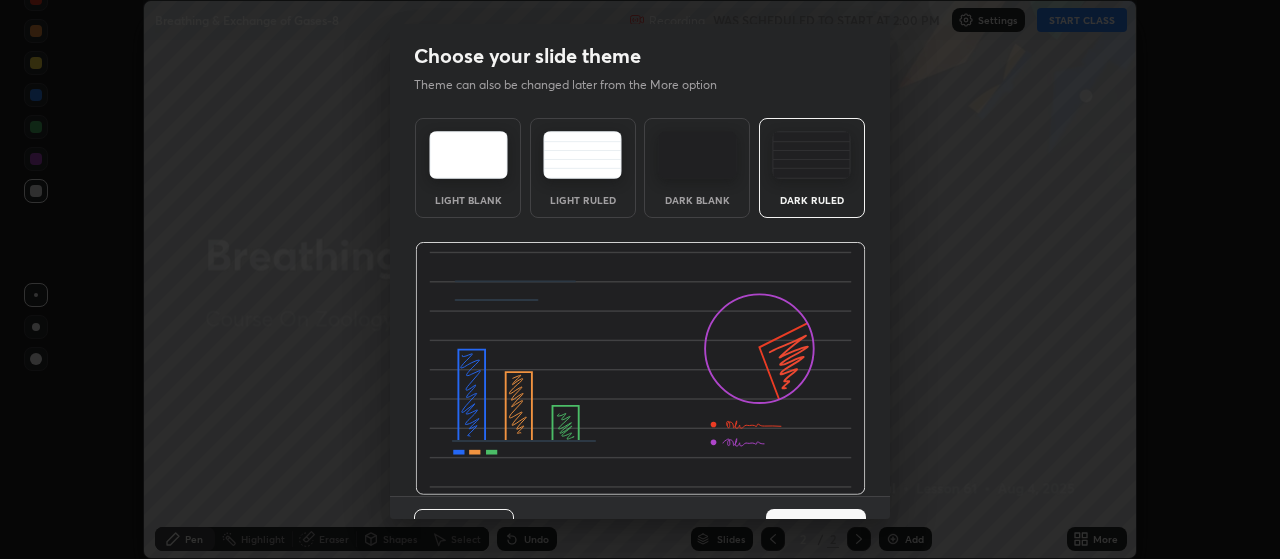 scroll, scrollTop: 41, scrollLeft: 0, axis: vertical 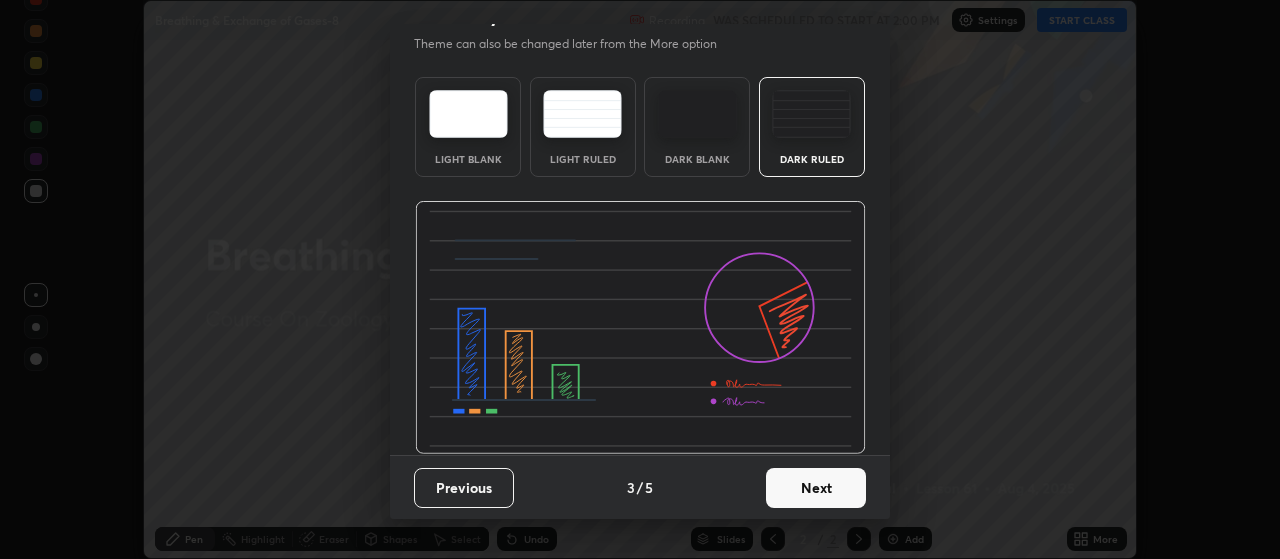 click on "Next" at bounding box center [816, 488] 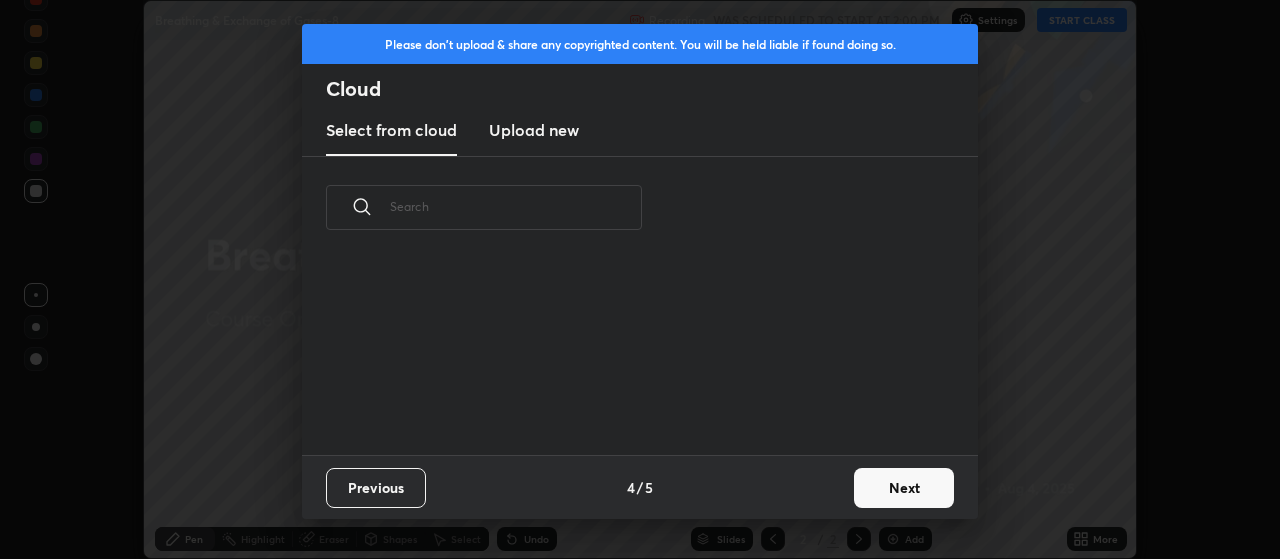 scroll, scrollTop: 0, scrollLeft: 0, axis: both 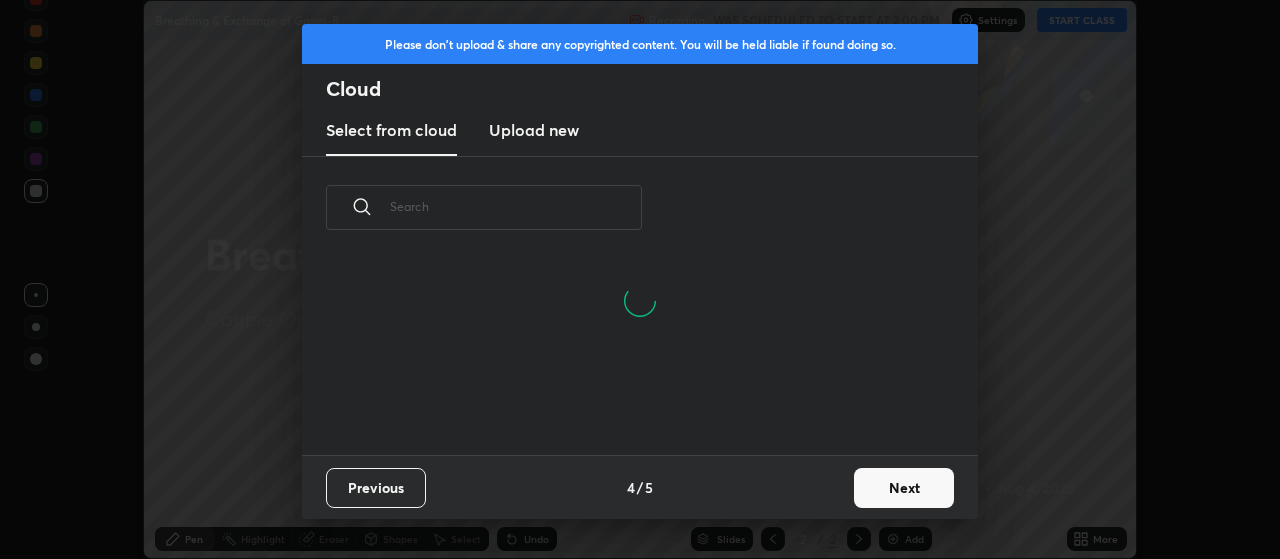 click on "Next" at bounding box center [904, 488] 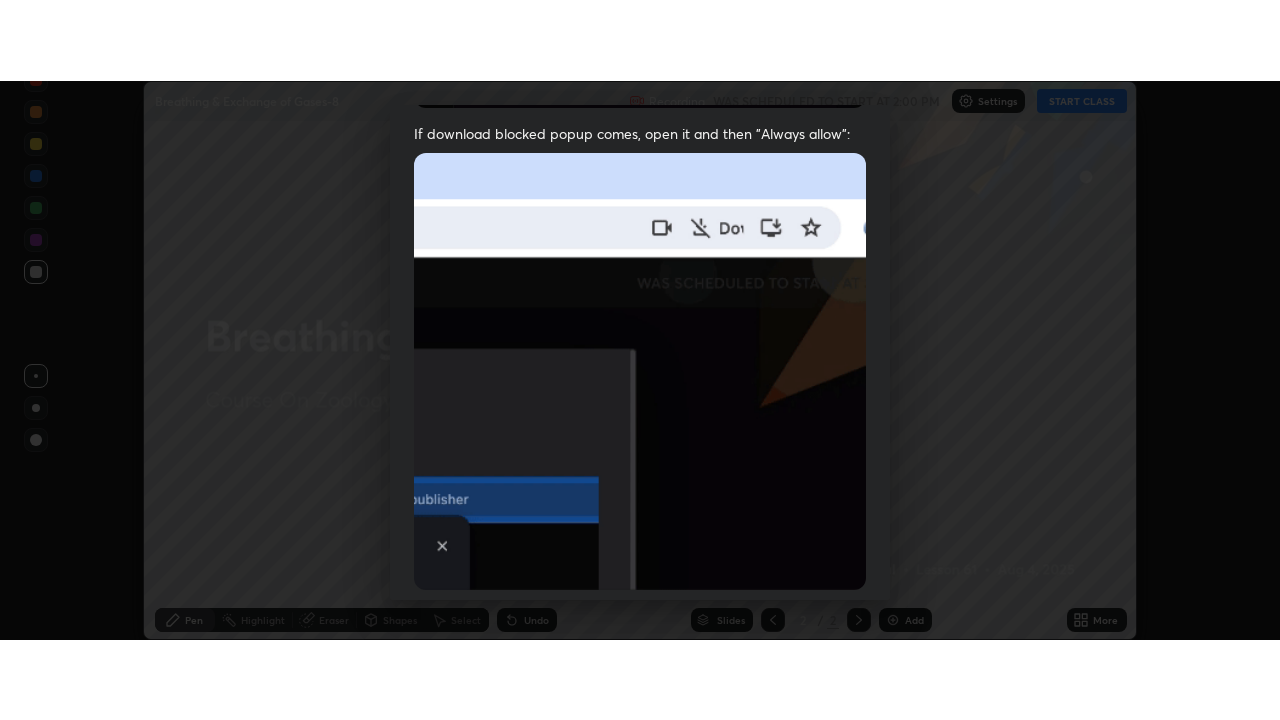 scroll, scrollTop: 505, scrollLeft: 0, axis: vertical 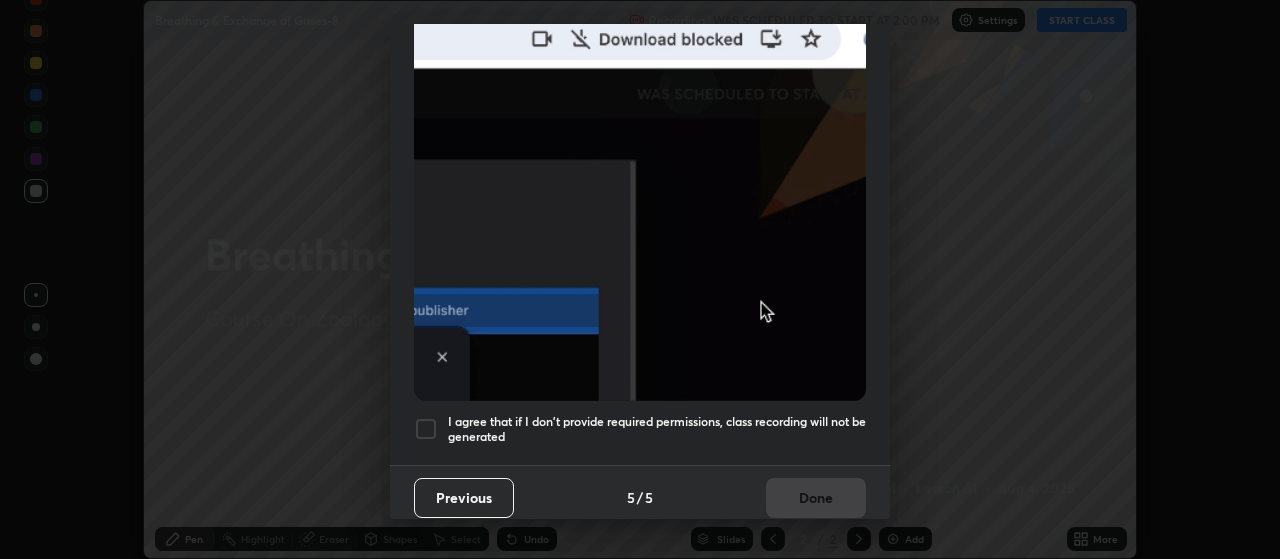 click at bounding box center [426, 429] 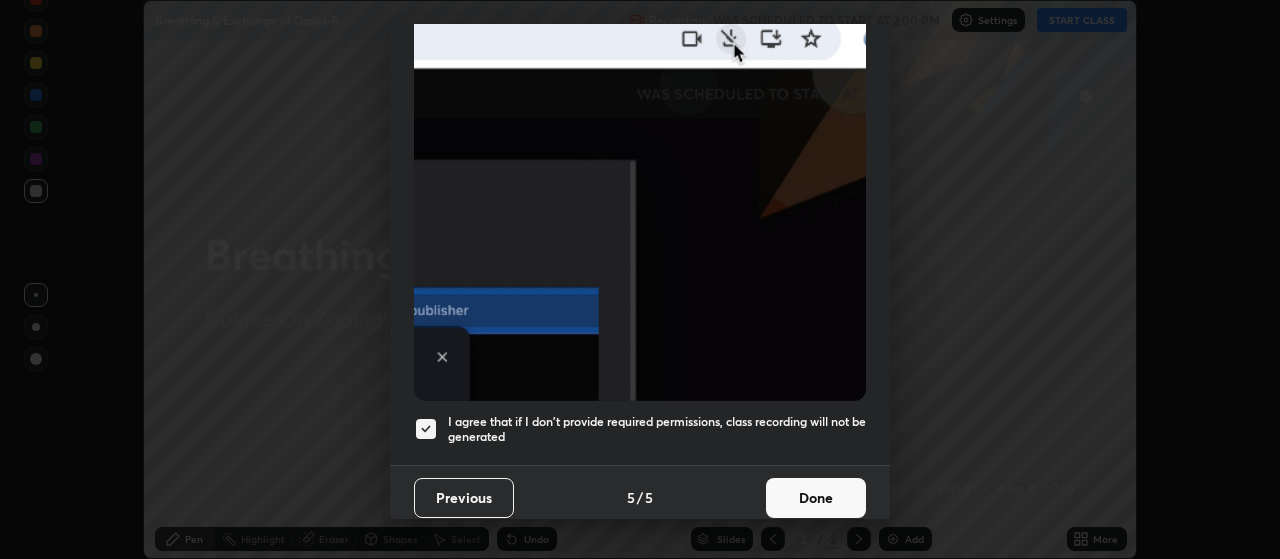 click on "Done" at bounding box center [816, 498] 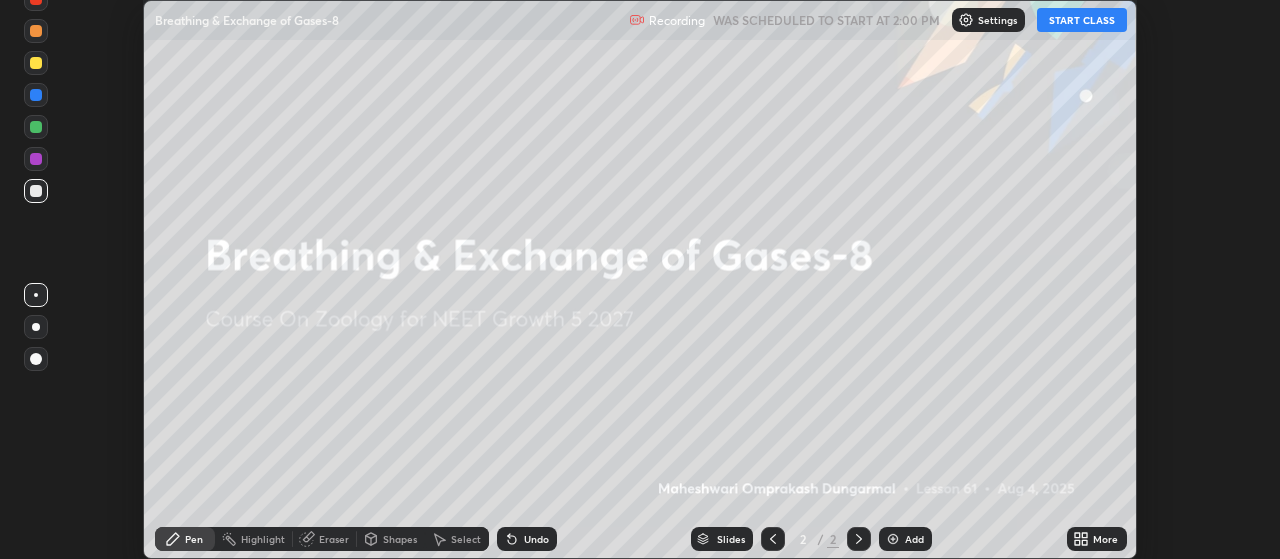 click 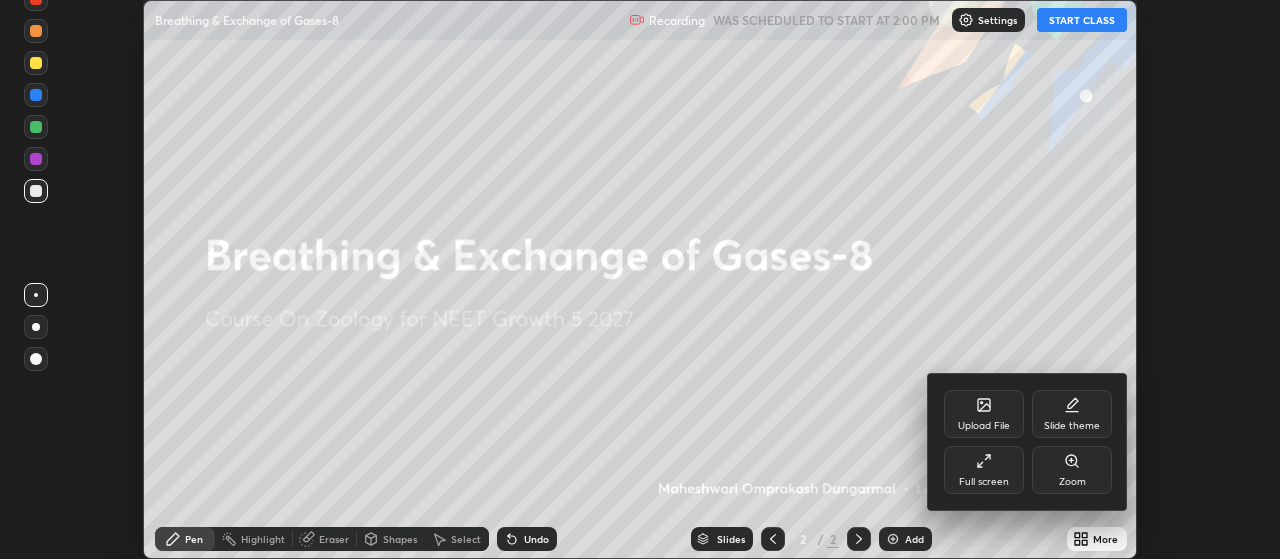 click 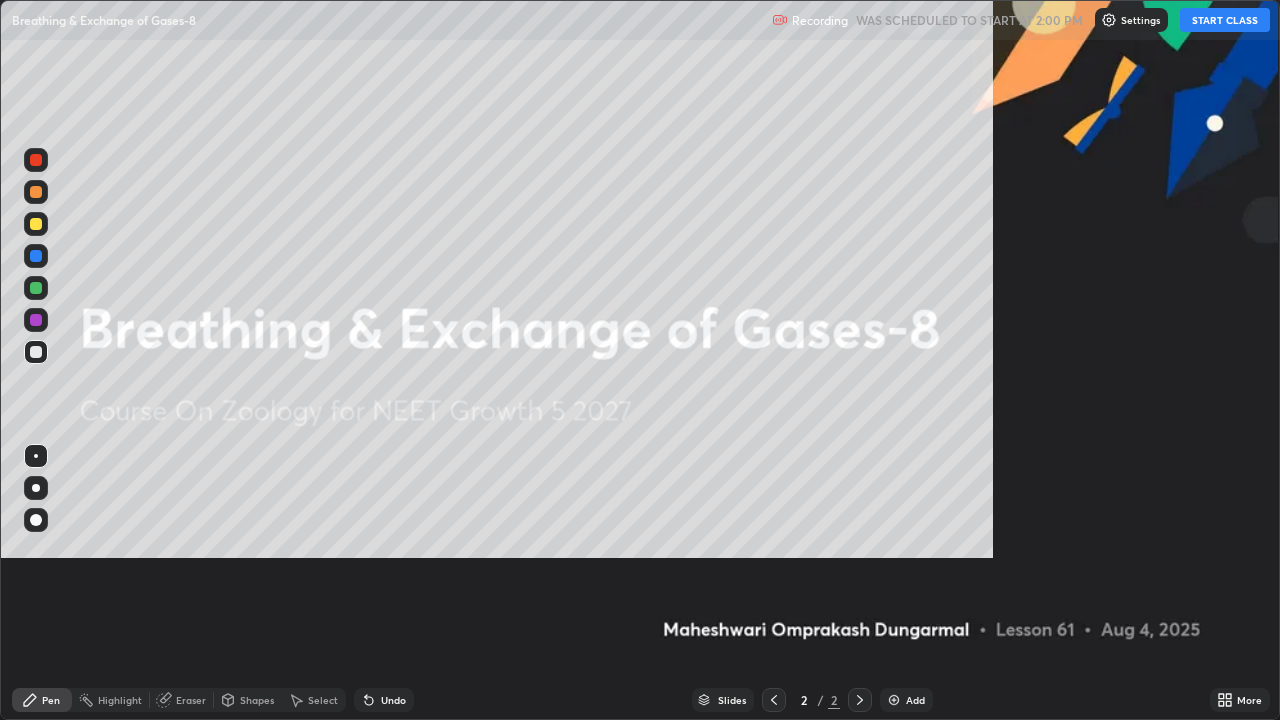 scroll, scrollTop: 99280, scrollLeft: 98720, axis: both 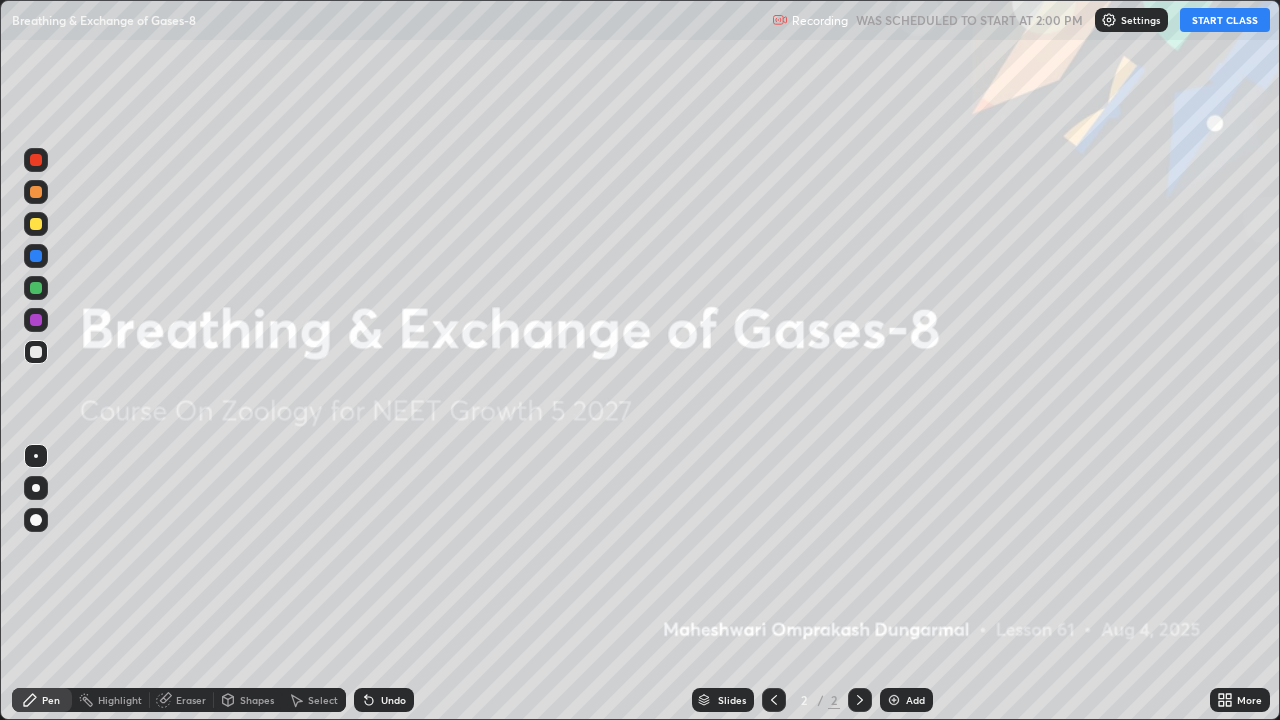 click on "START CLASS" at bounding box center [1225, 20] 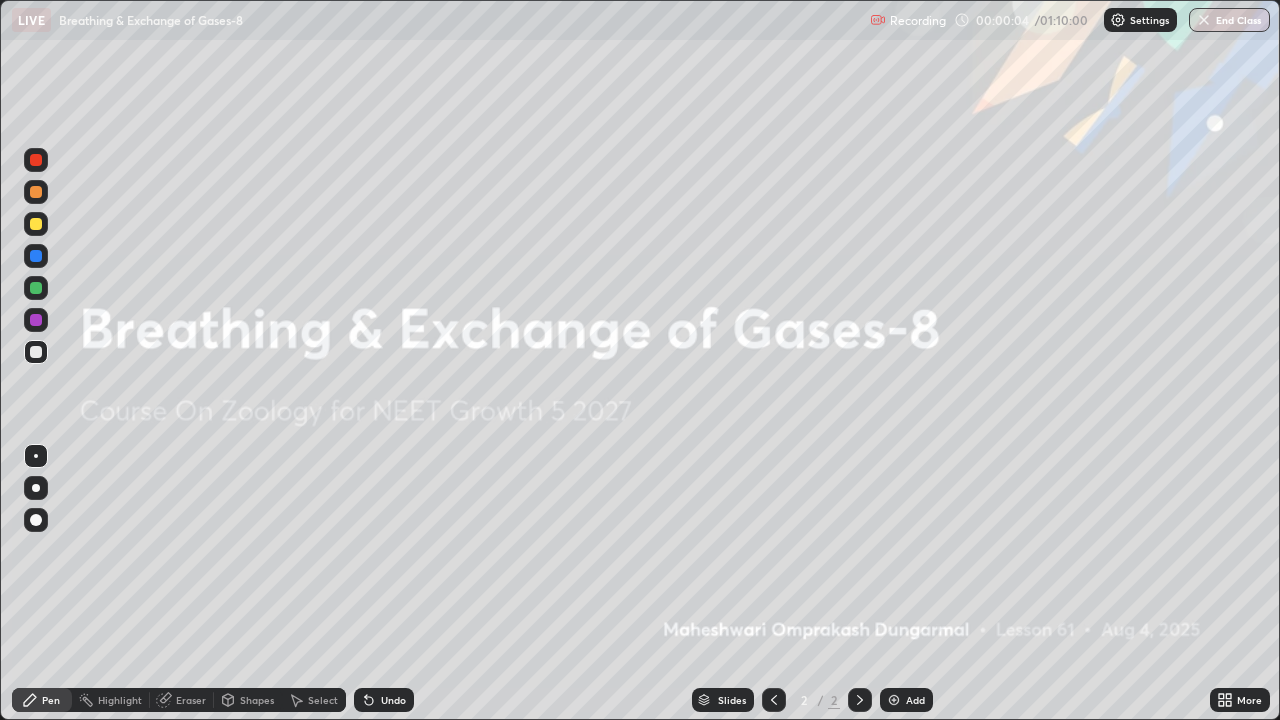 click on "Add" at bounding box center (906, 700) 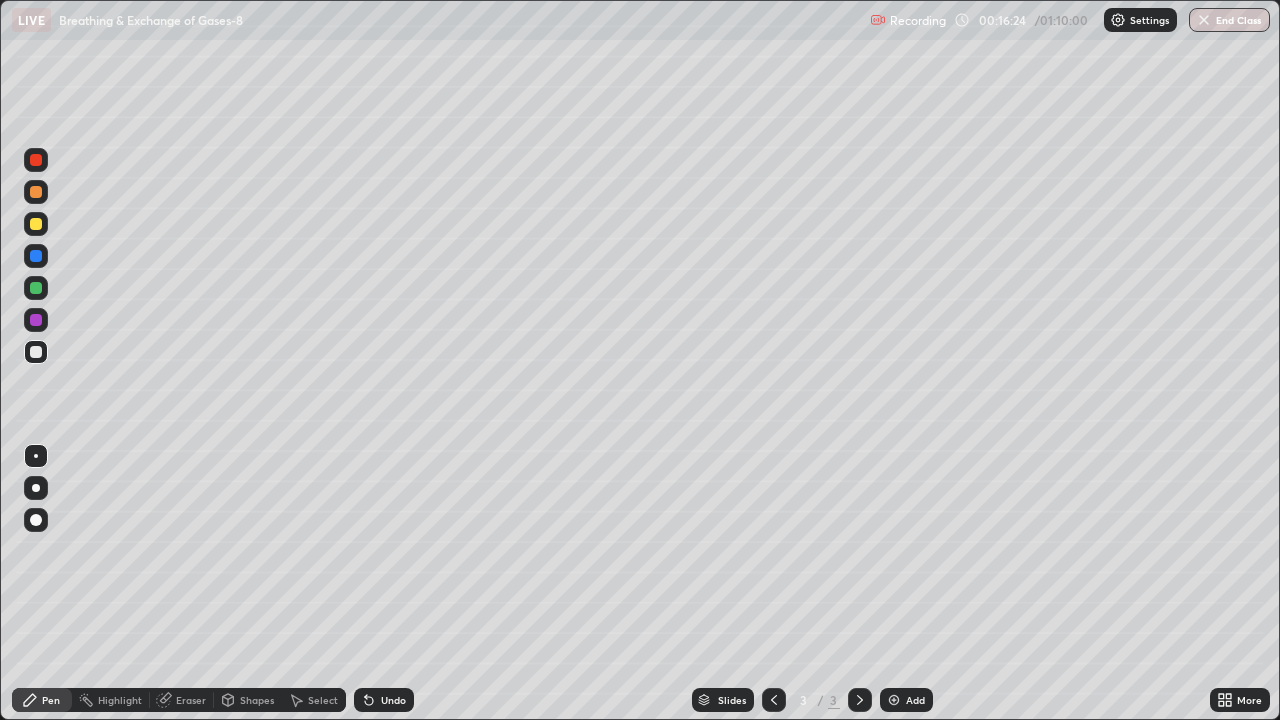 click at bounding box center [894, 700] 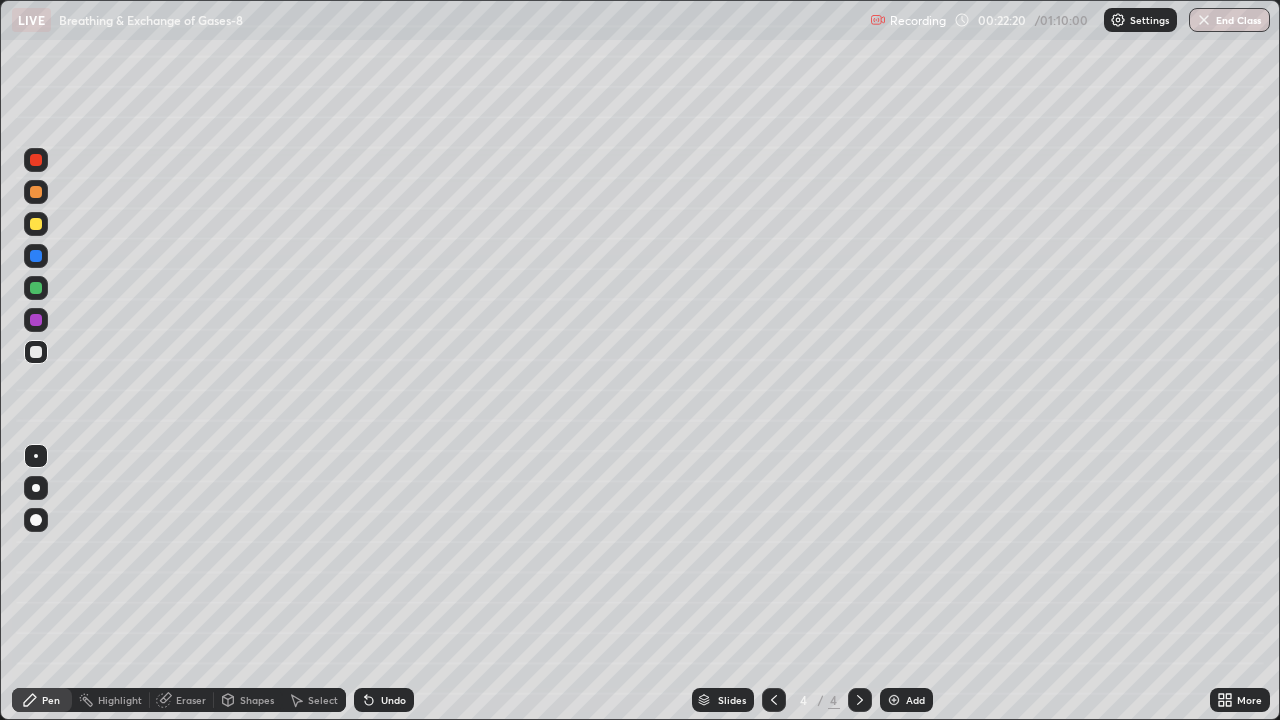click at bounding box center [36, 224] 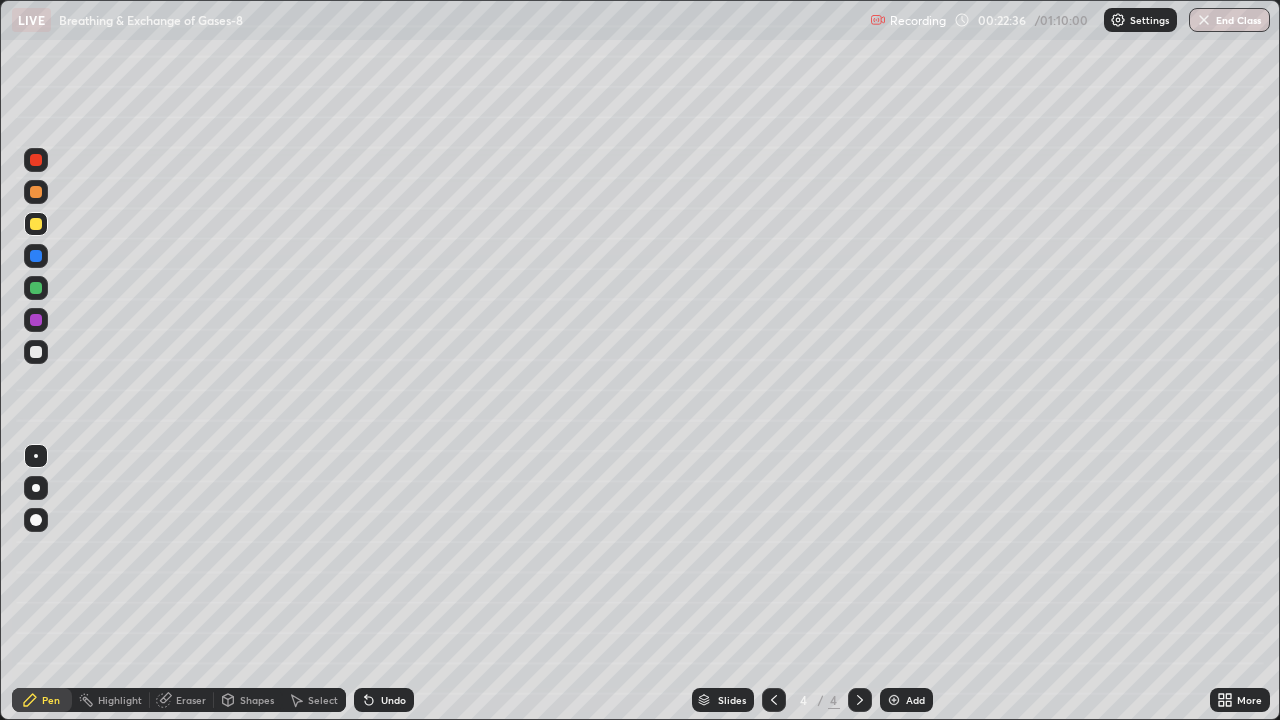 click on "Undo" at bounding box center [384, 700] 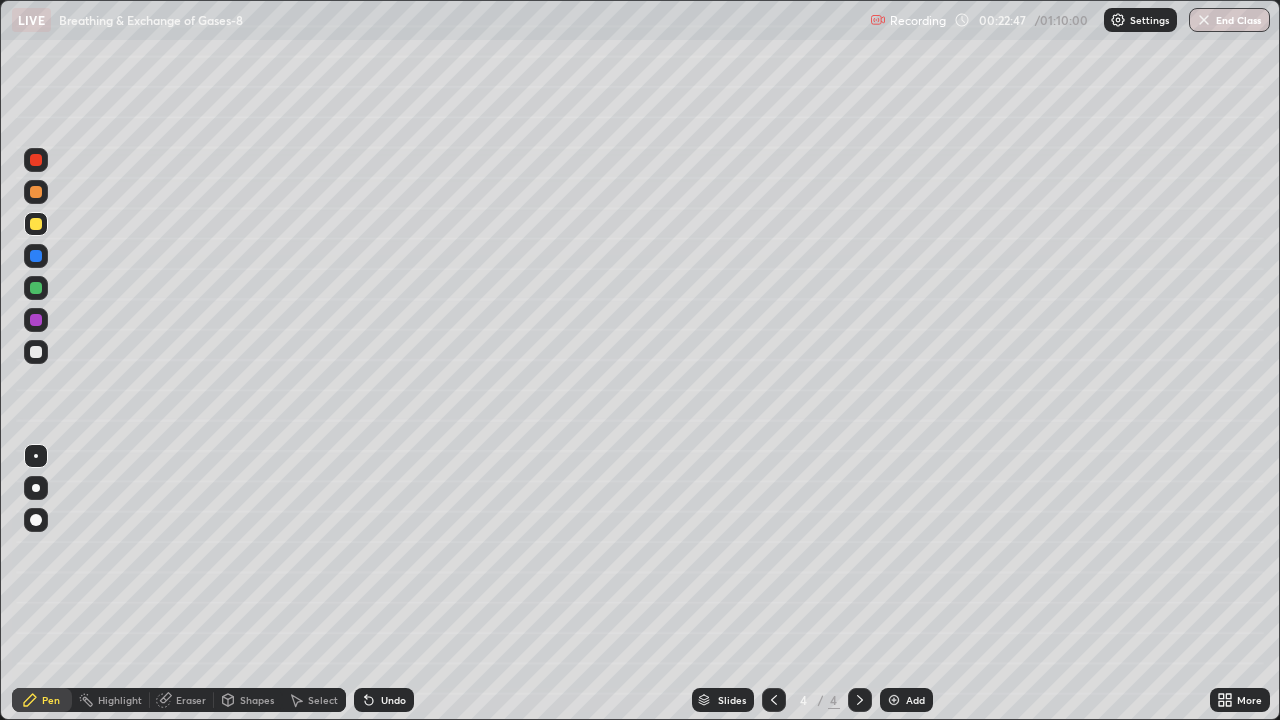 click on "Undo" at bounding box center (384, 700) 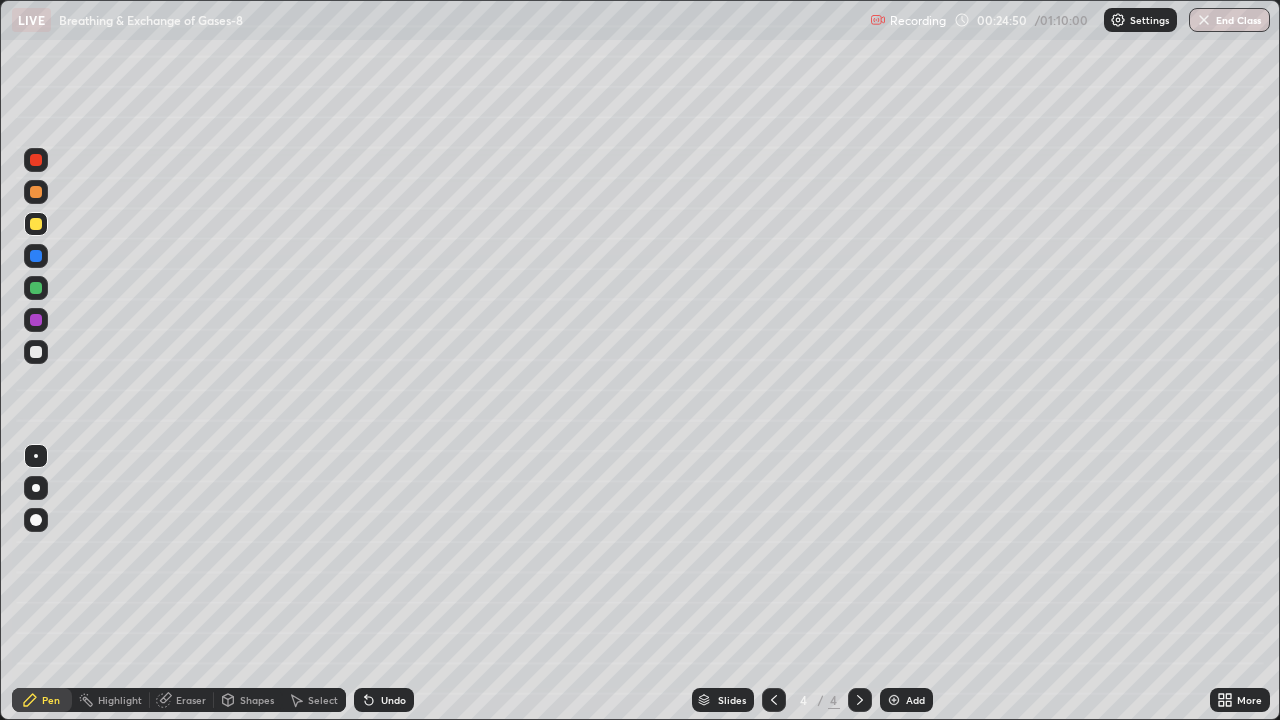 click 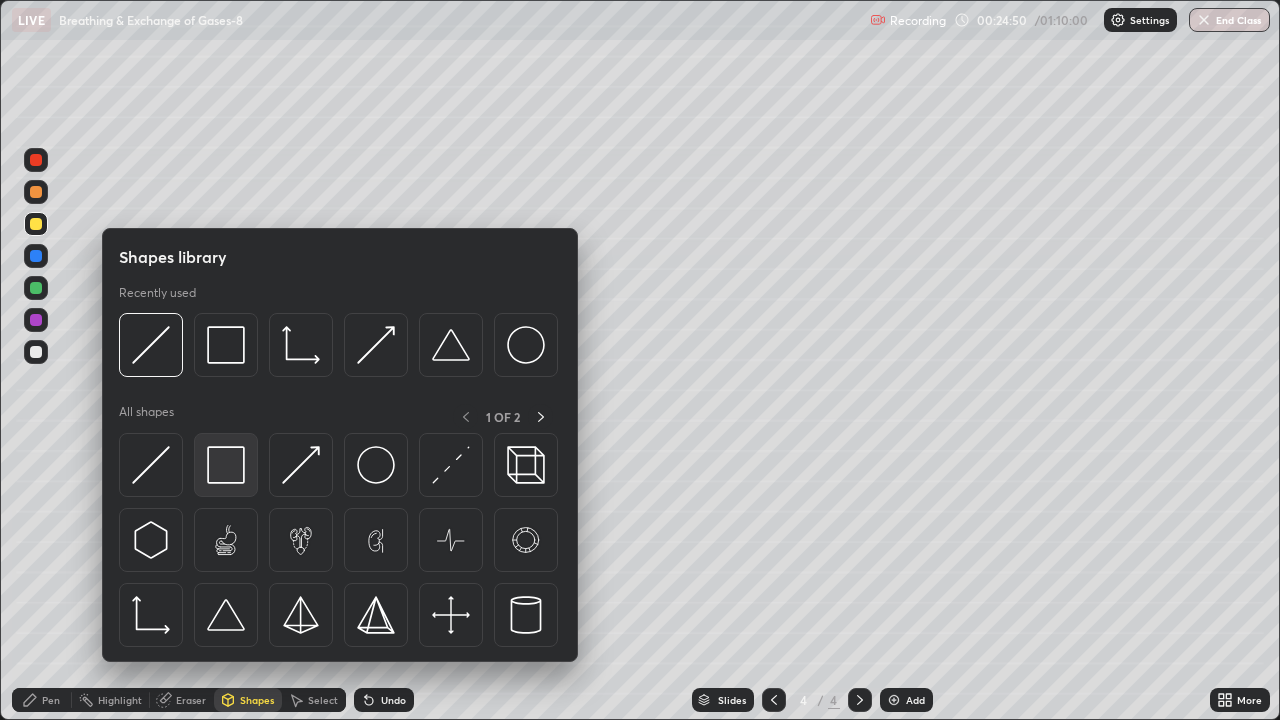 click at bounding box center [226, 465] 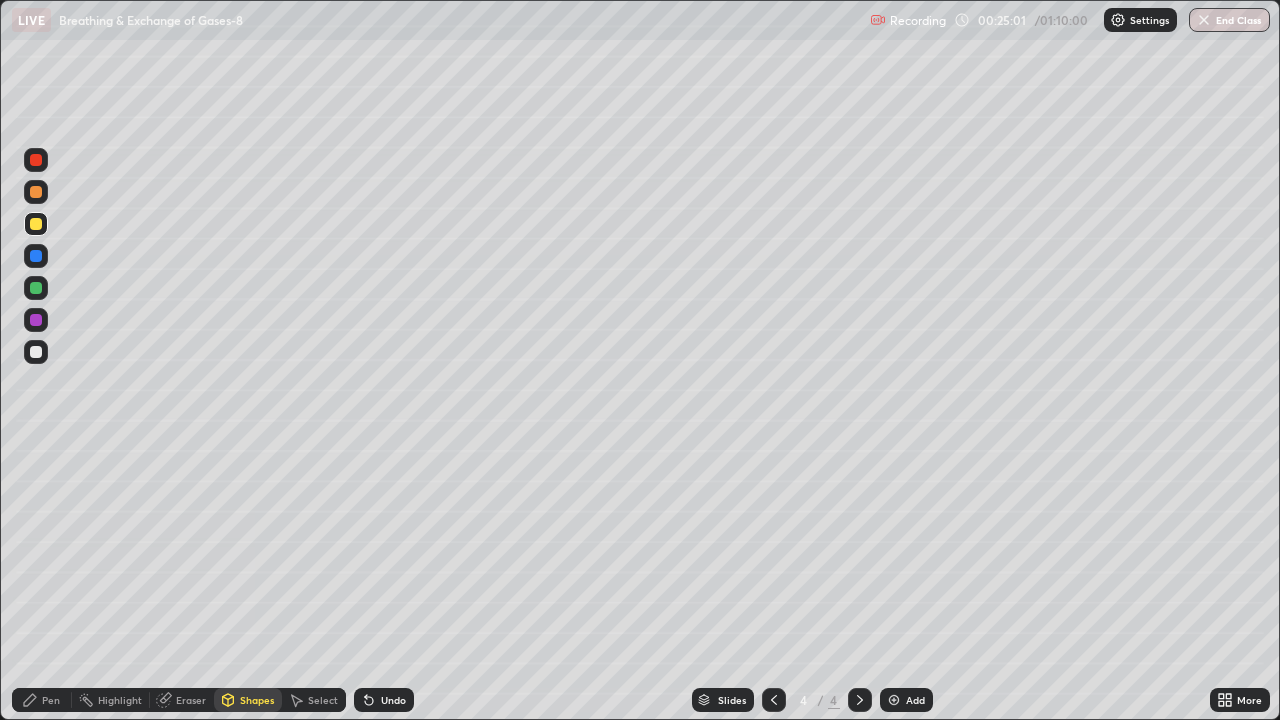 click at bounding box center [36, 256] 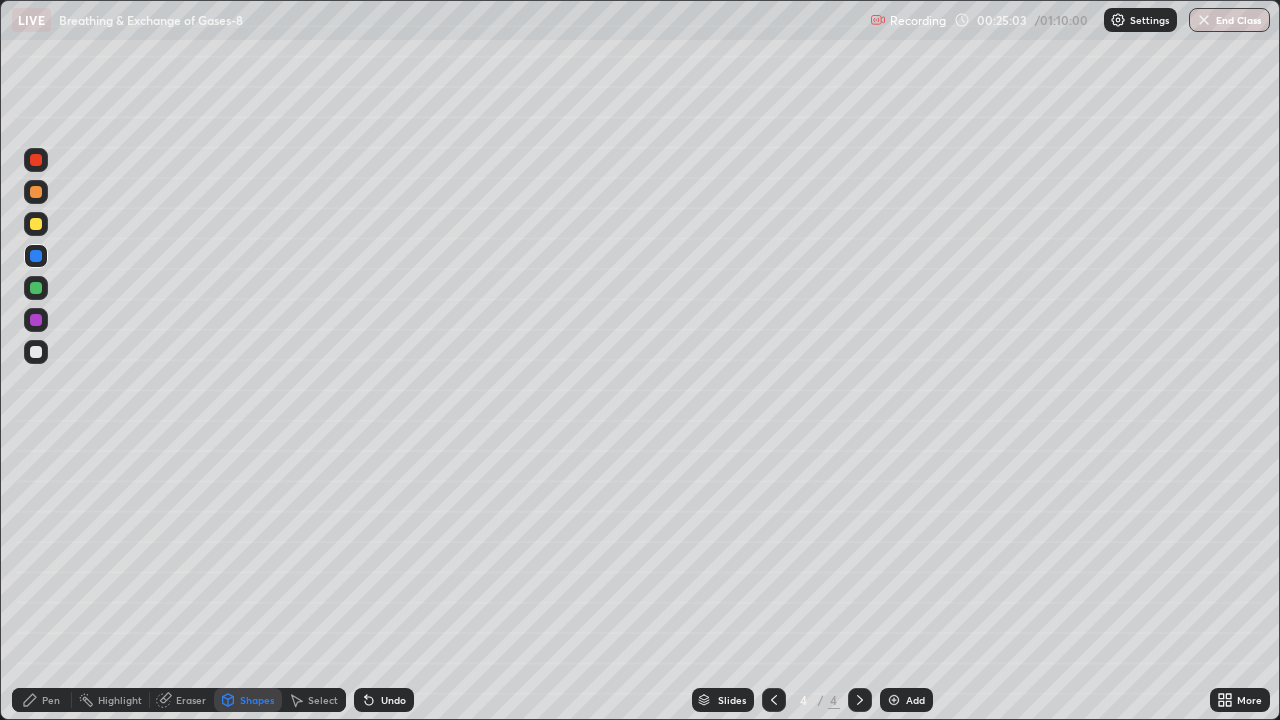 click on "Pen" at bounding box center [42, 700] 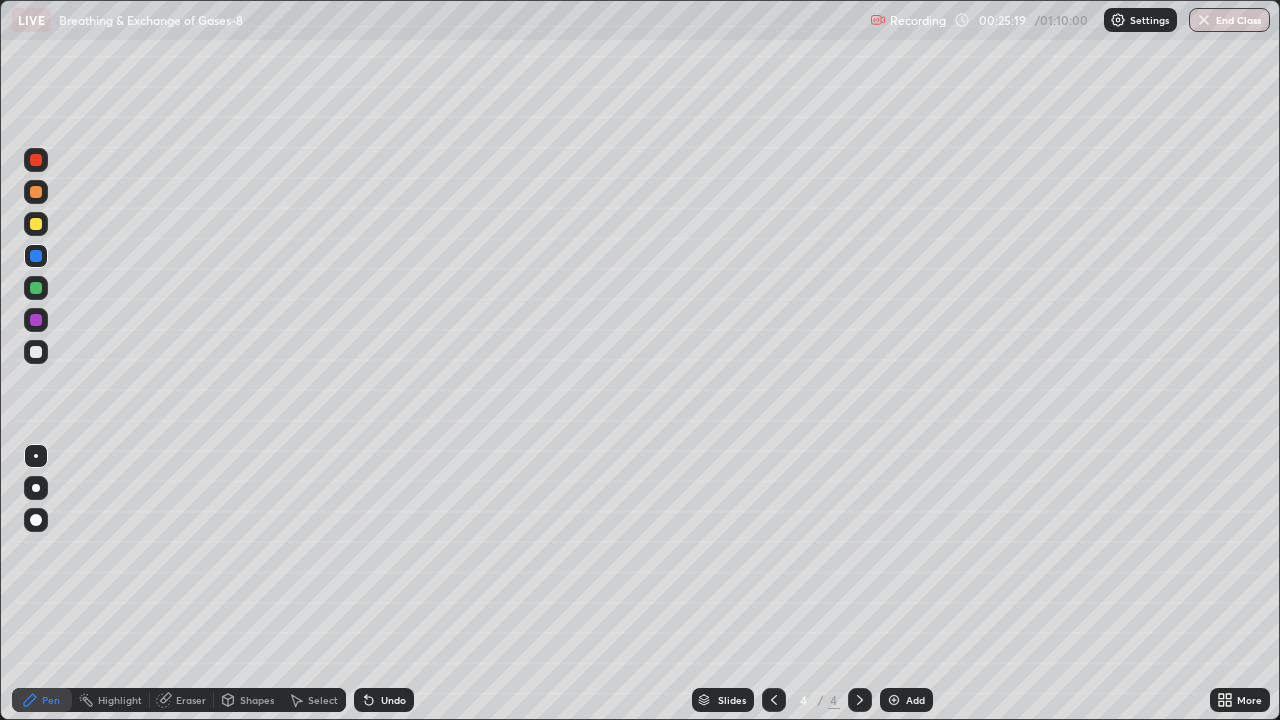 click at bounding box center (36, 520) 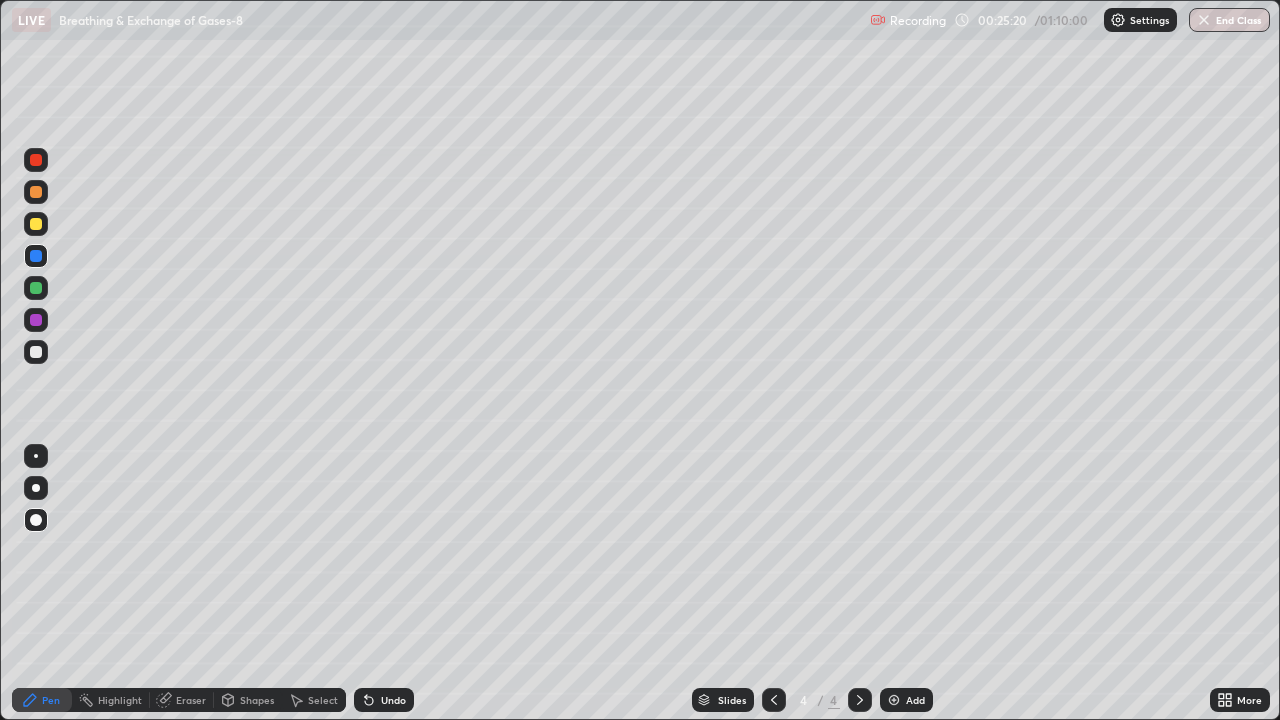 click at bounding box center (36, 320) 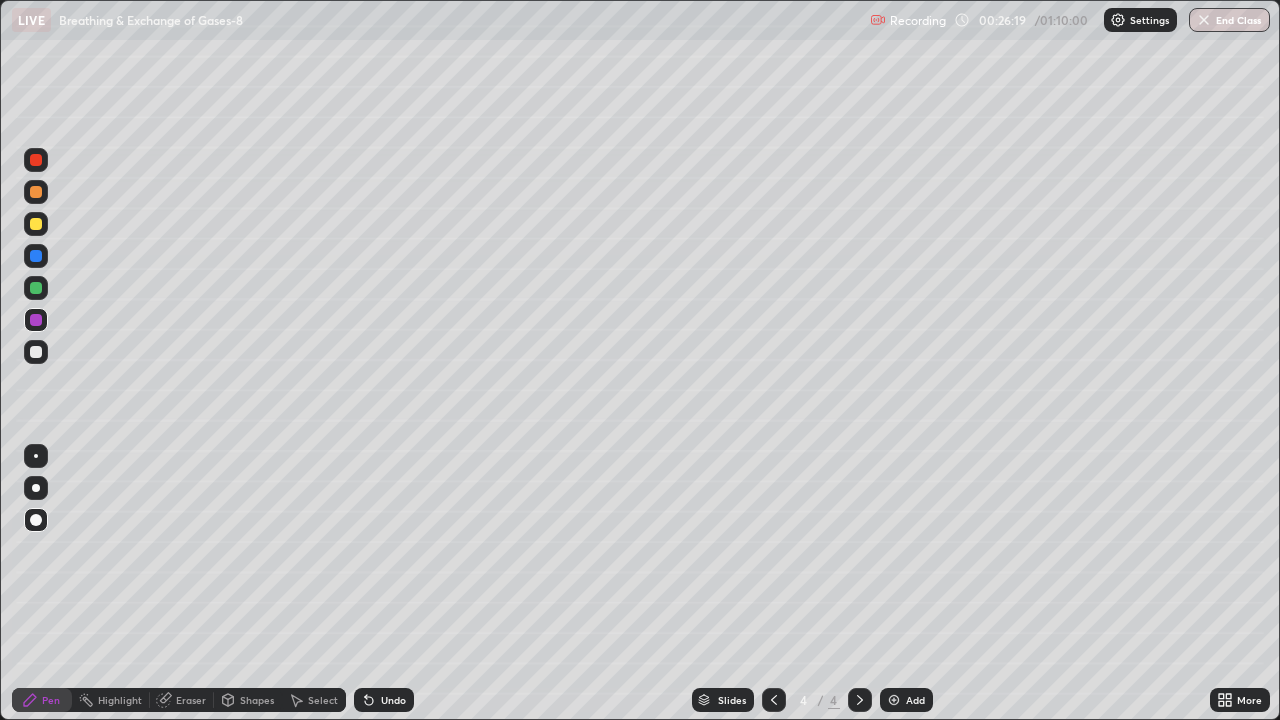 click at bounding box center (894, 700) 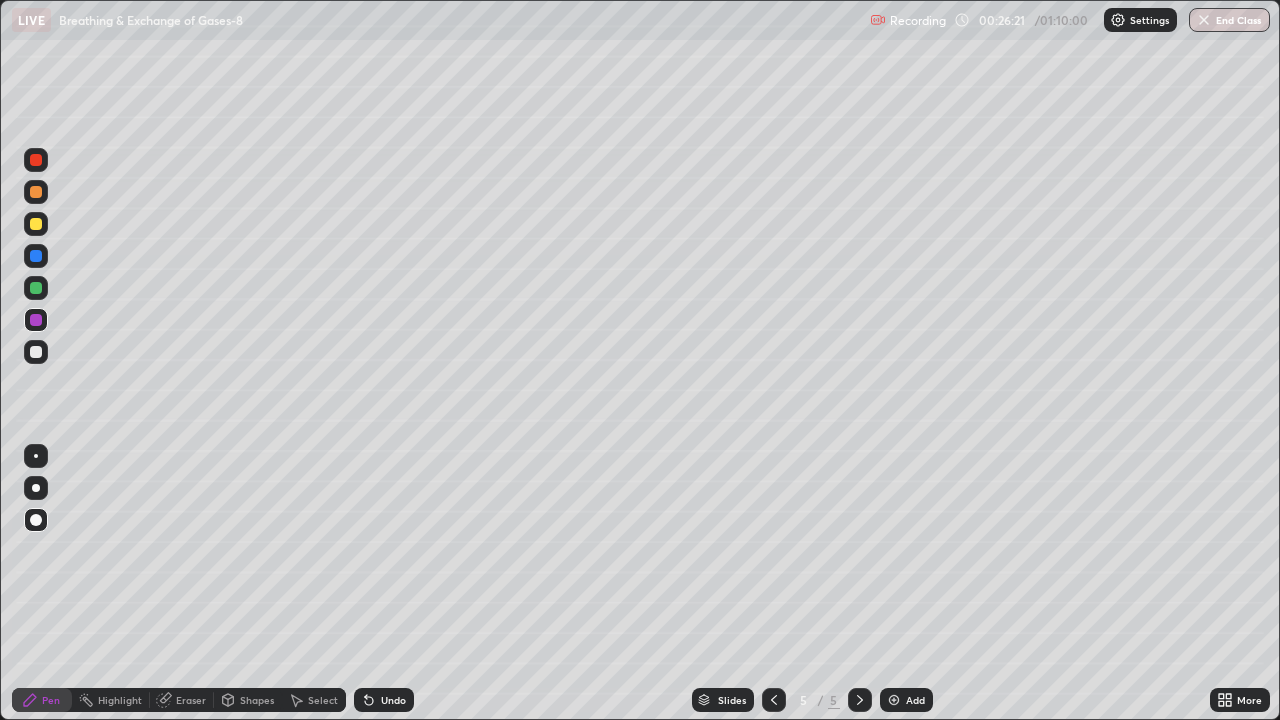 click on "Shapes" at bounding box center (248, 700) 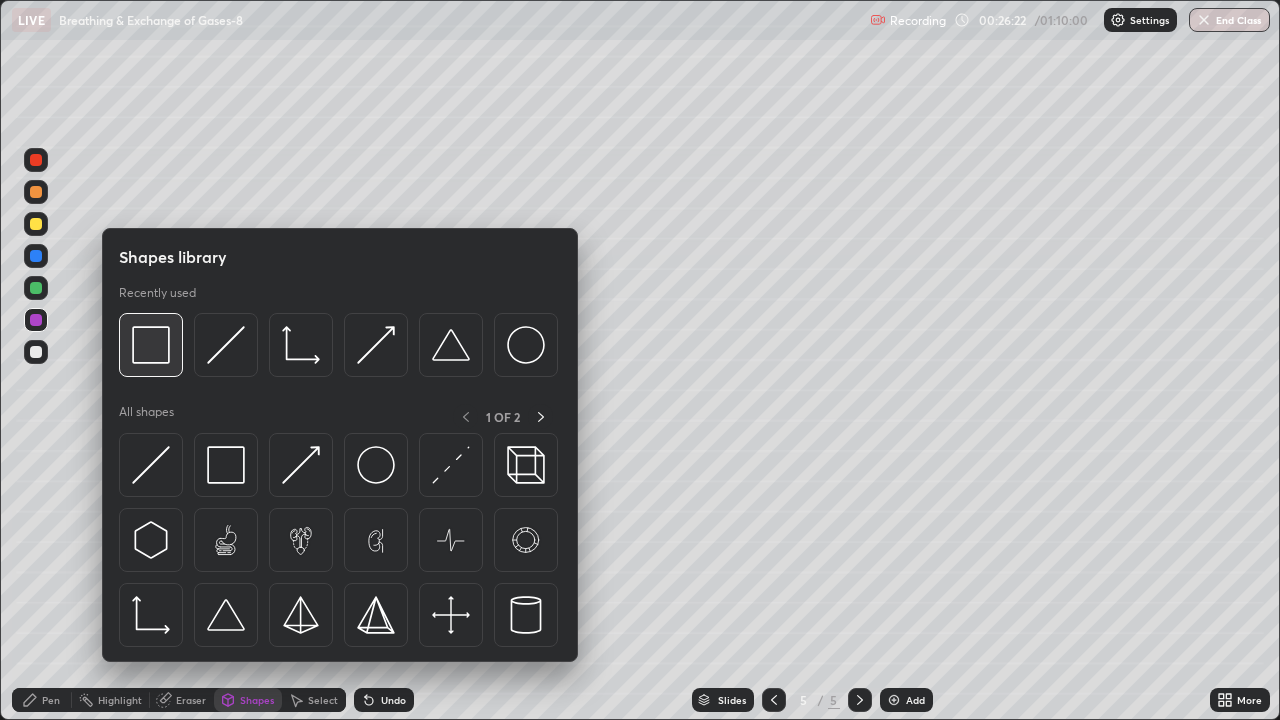 click at bounding box center [151, 345] 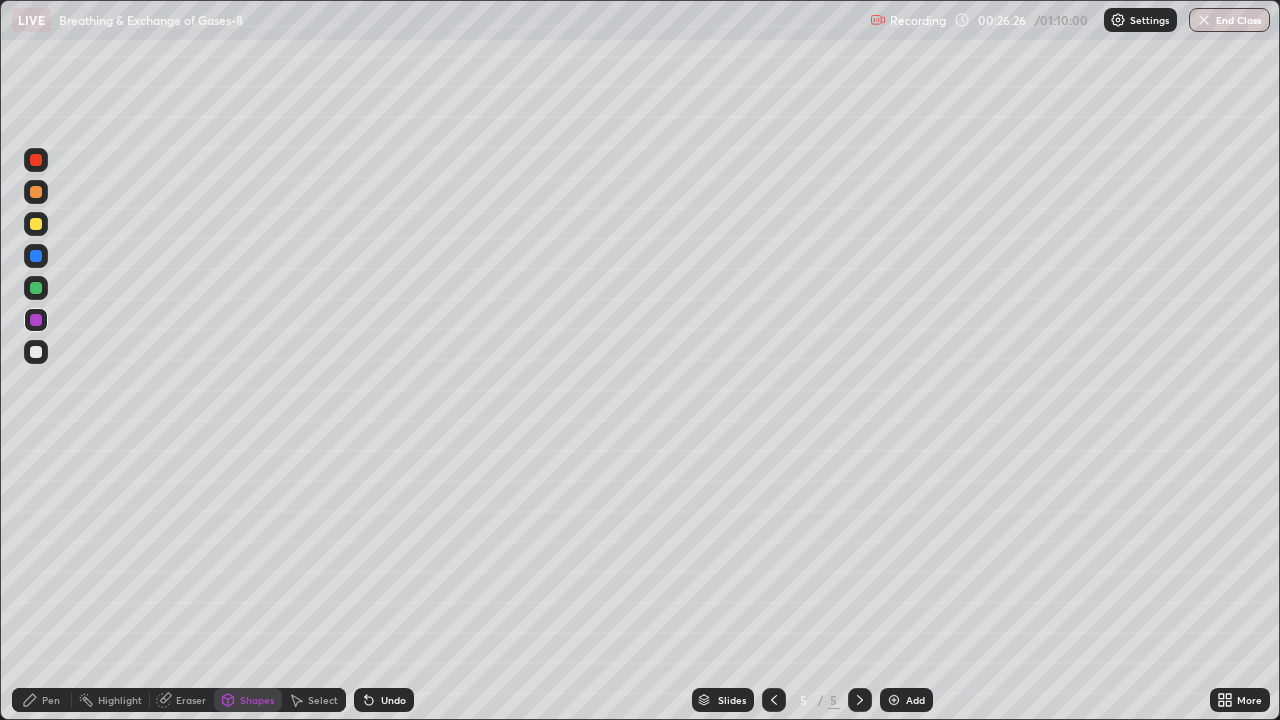 click on "Pen" at bounding box center (42, 700) 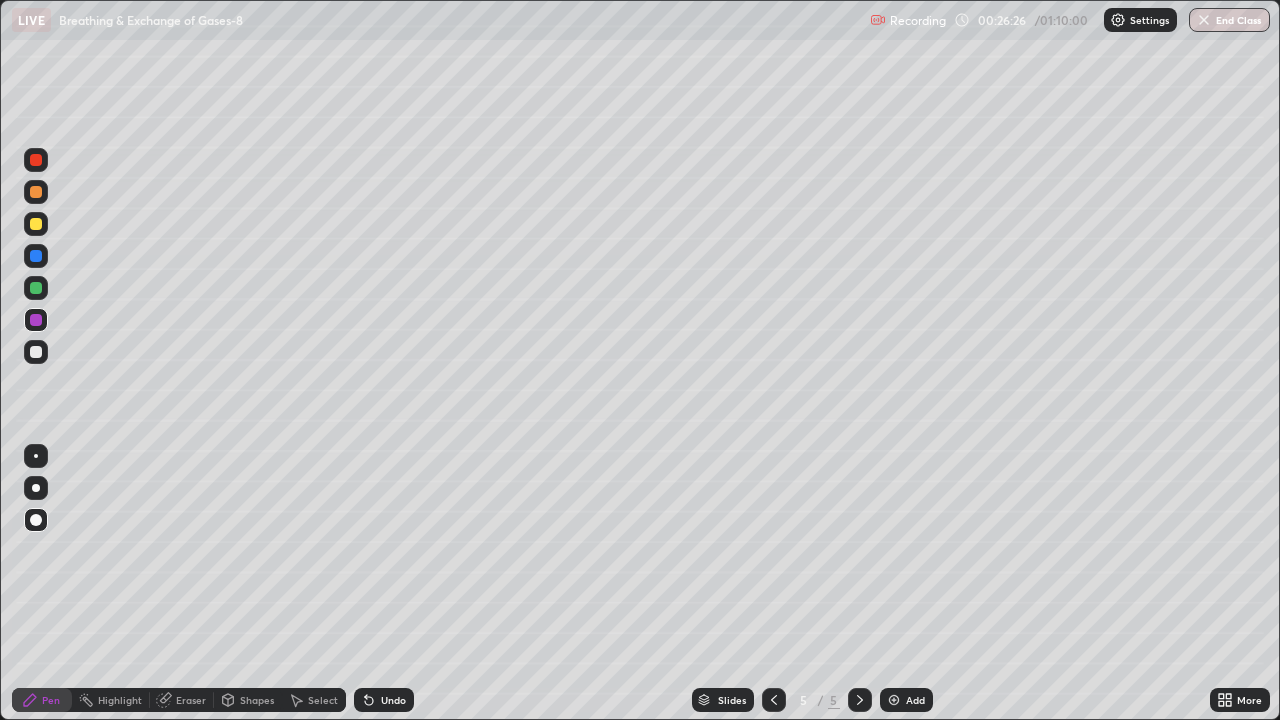 click at bounding box center (36, 488) 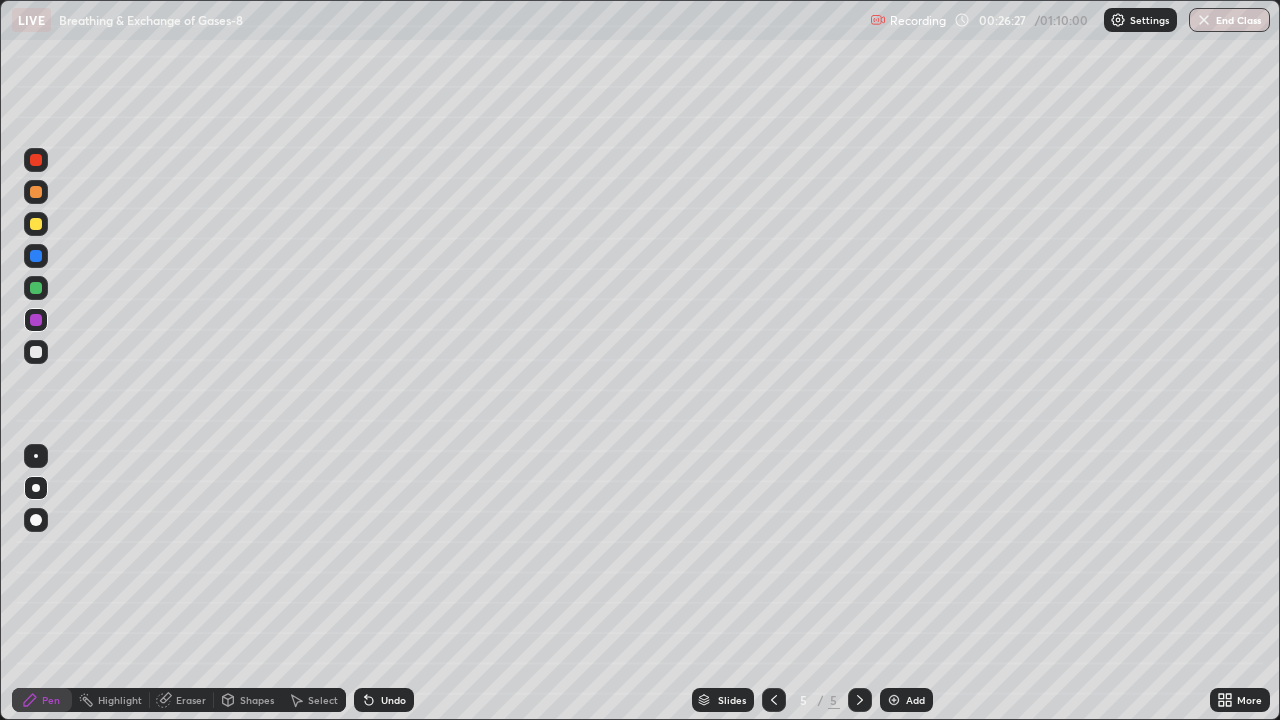 click at bounding box center (36, 256) 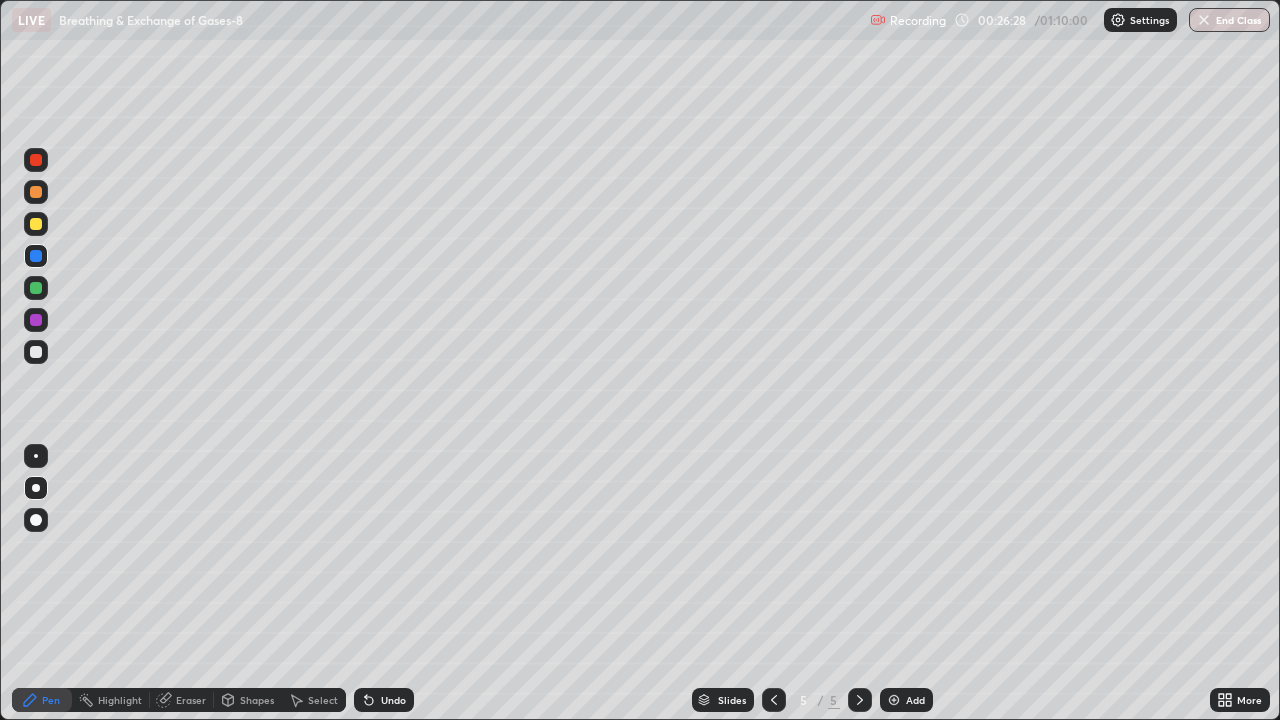 click at bounding box center [36, 224] 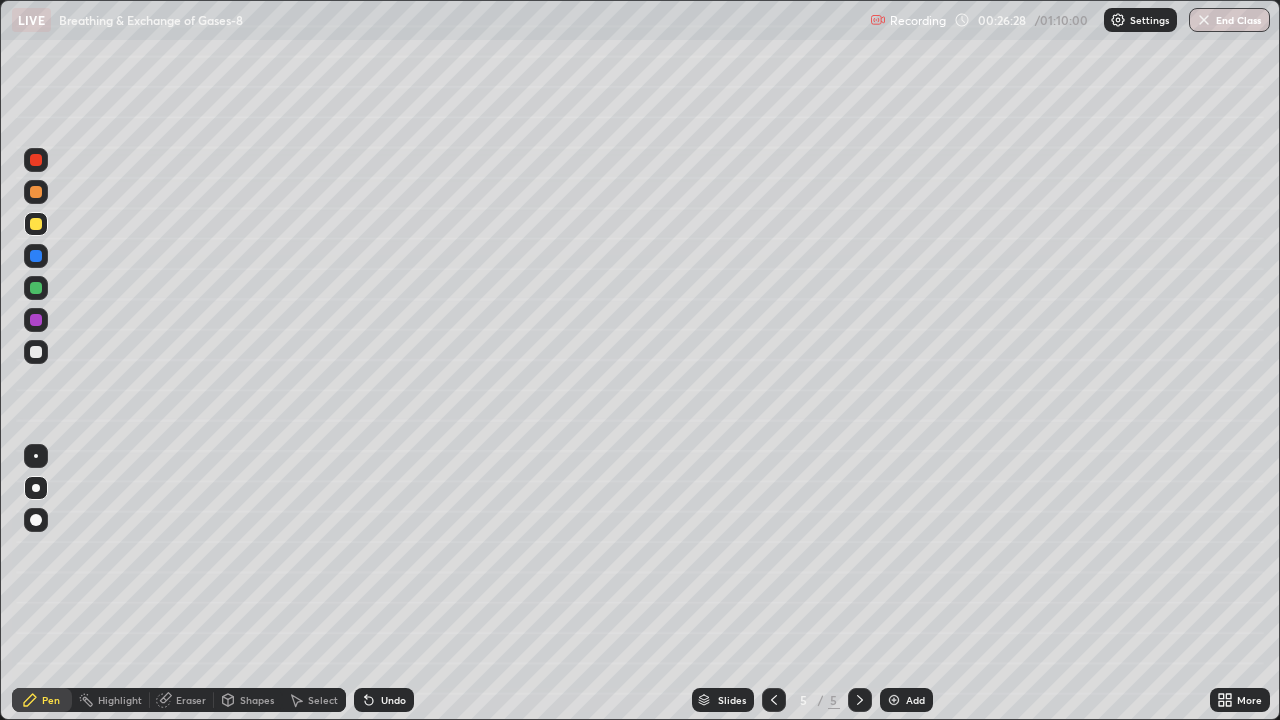 click at bounding box center [36, 192] 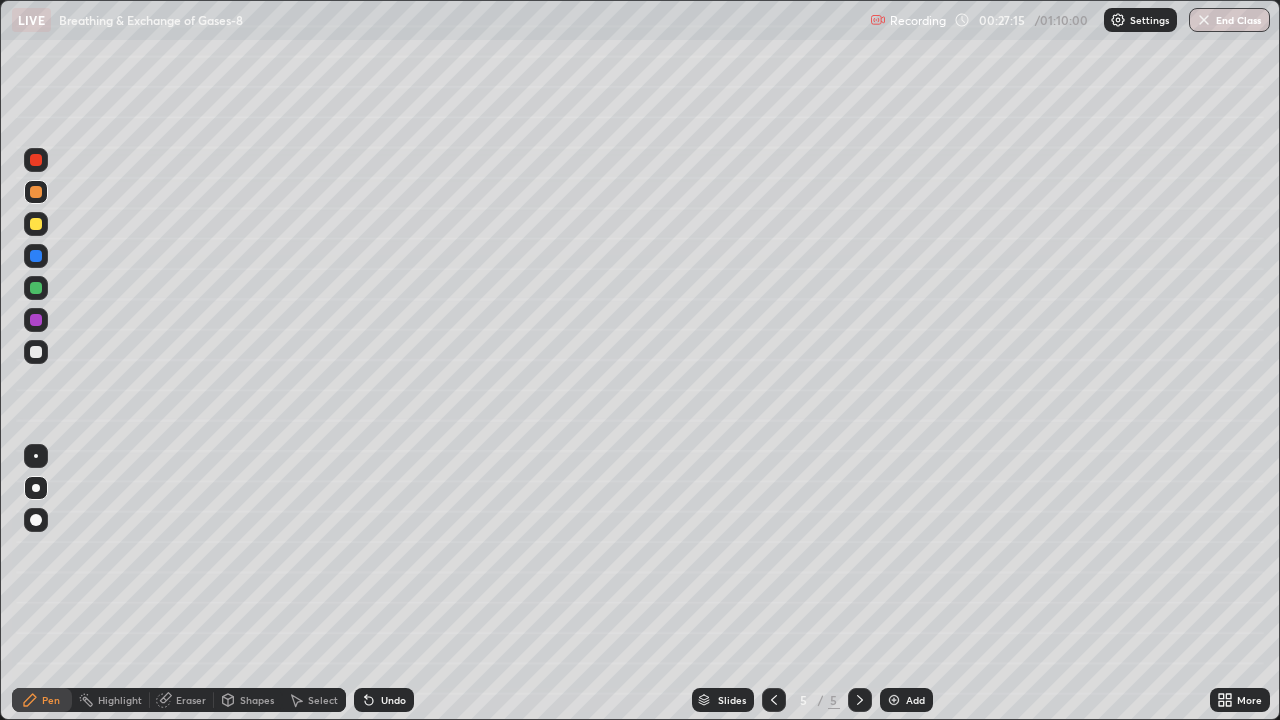 click at bounding box center (36, 224) 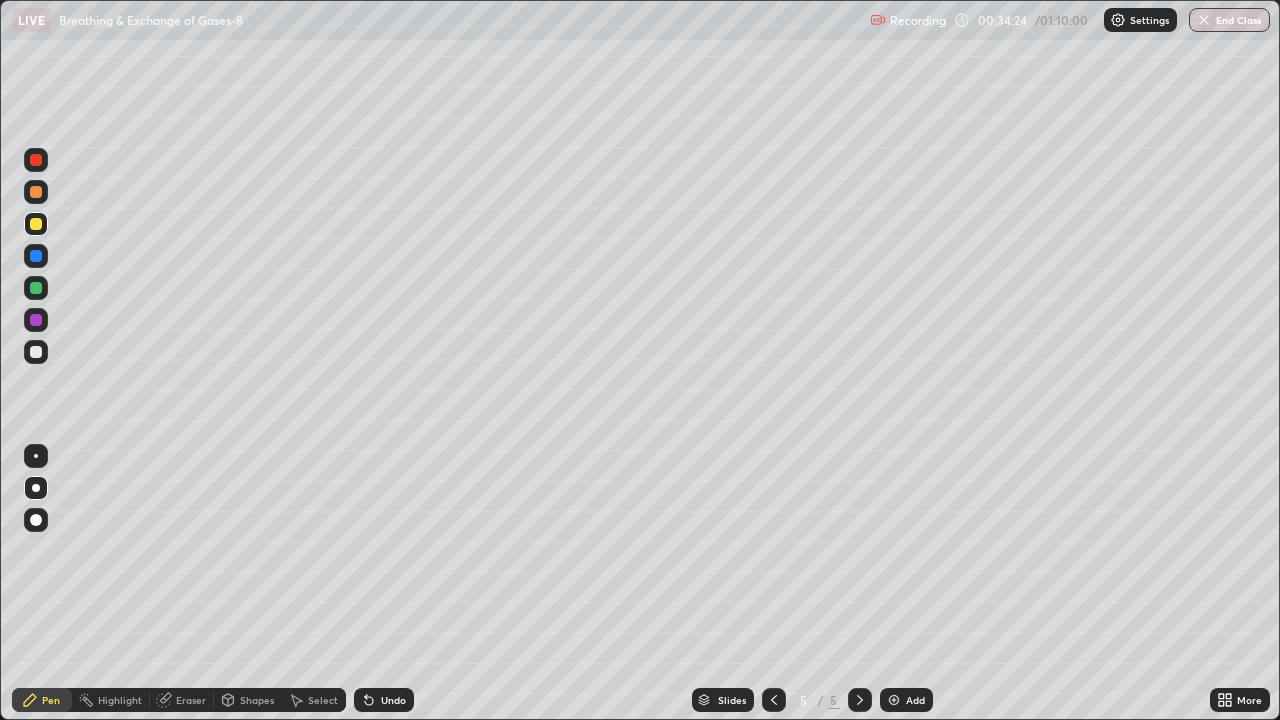 click 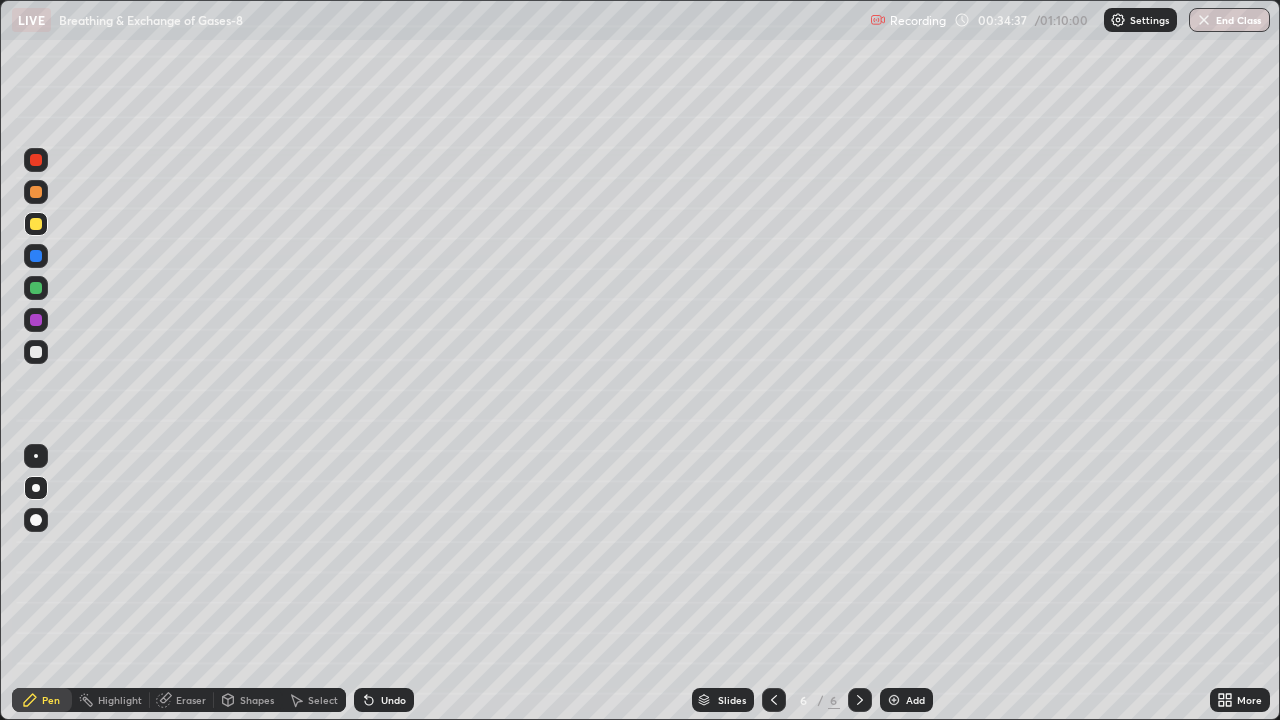 click on "Shapes" at bounding box center [248, 700] 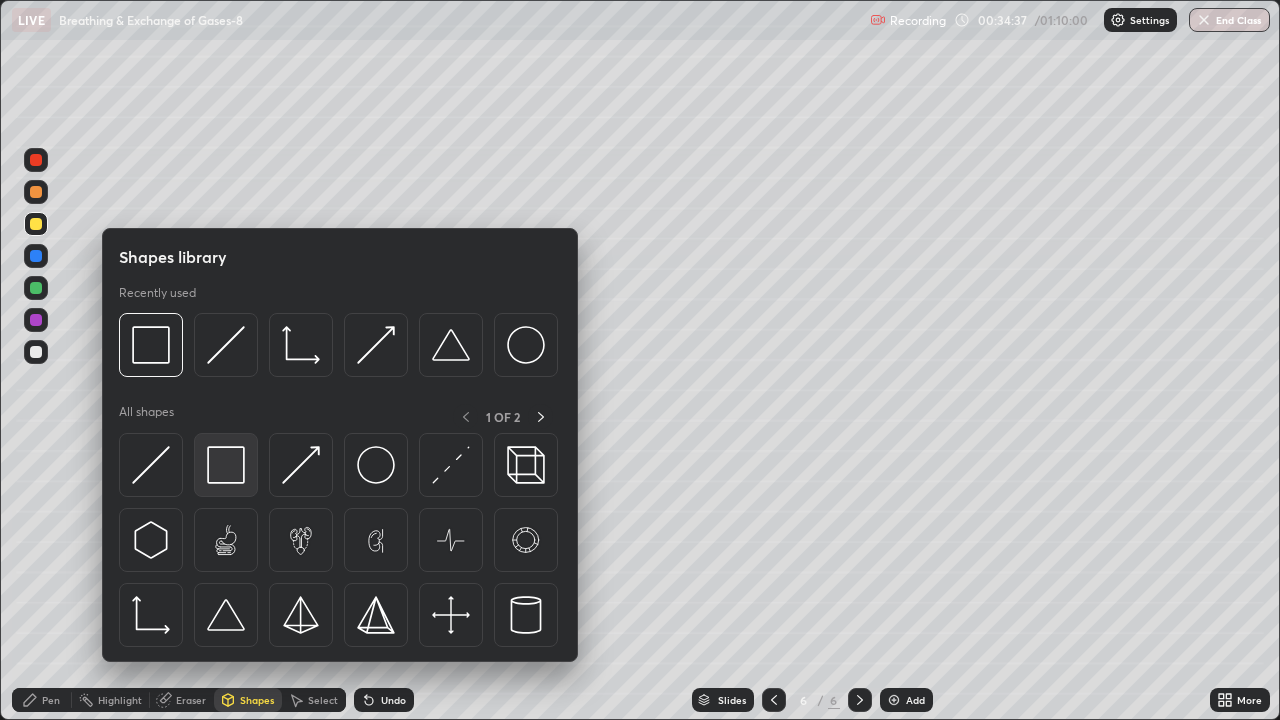 click at bounding box center [226, 465] 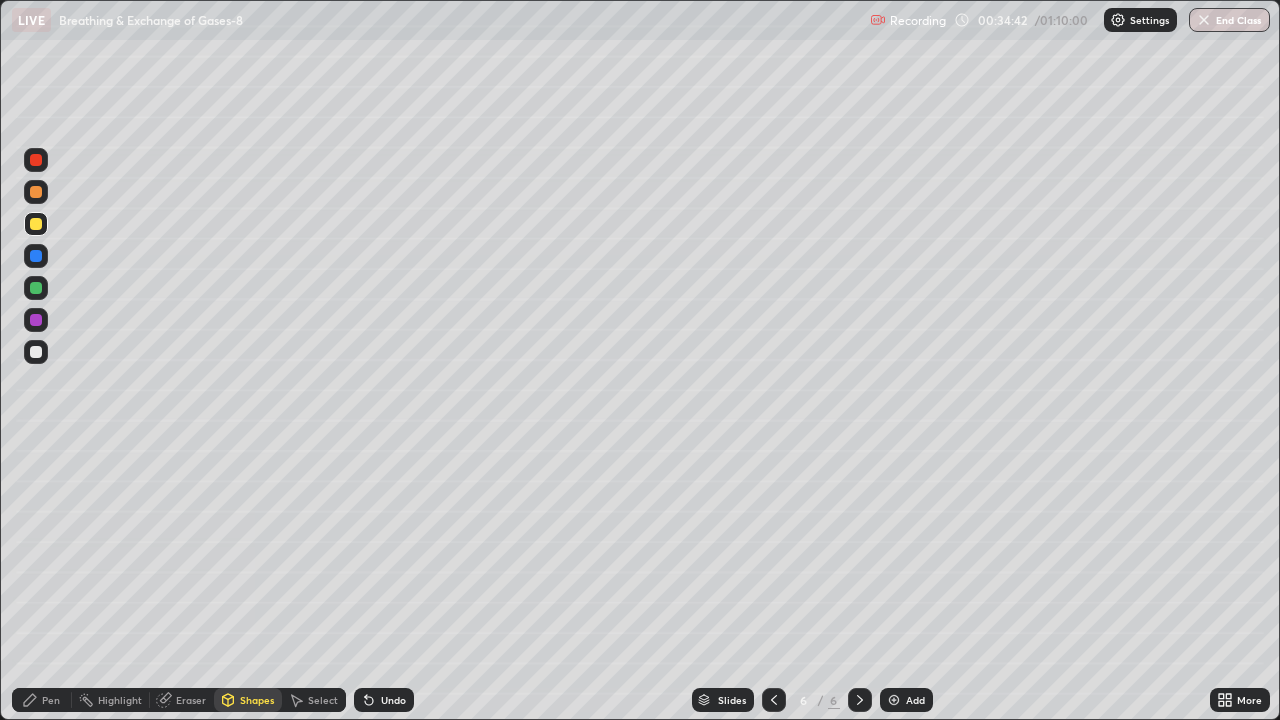 click on "Pen" at bounding box center (51, 700) 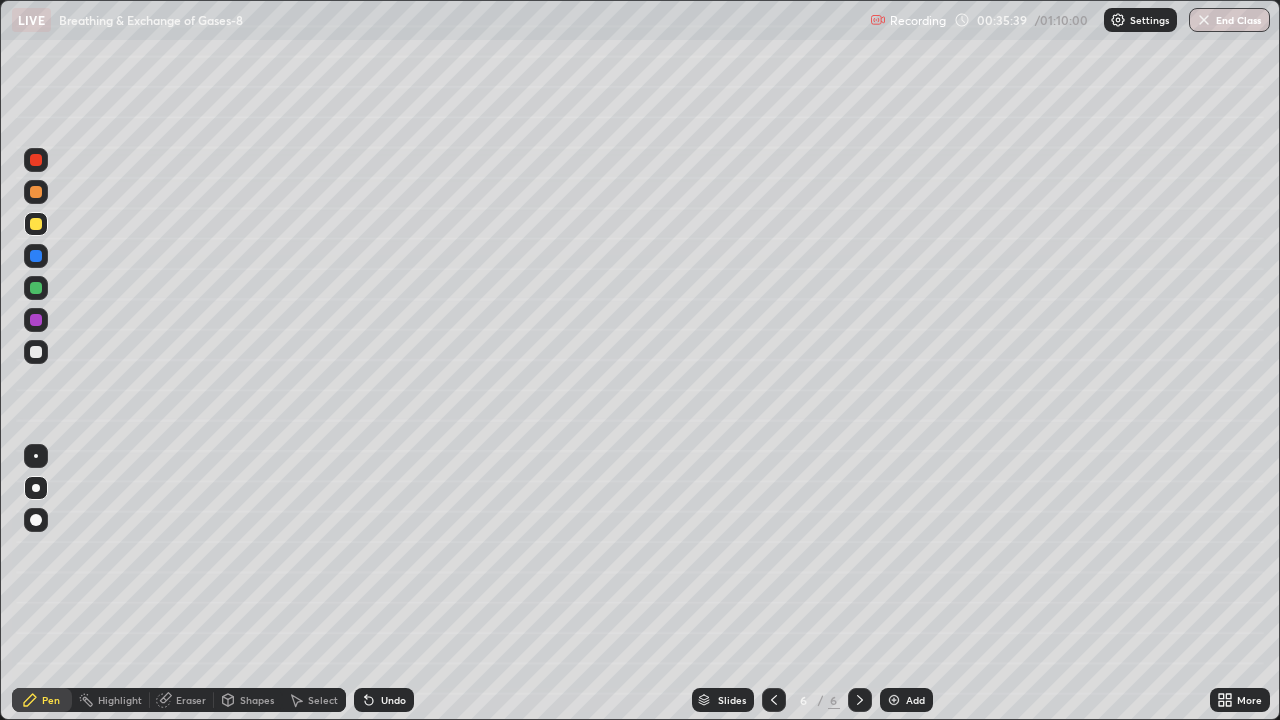 click at bounding box center [36, 456] 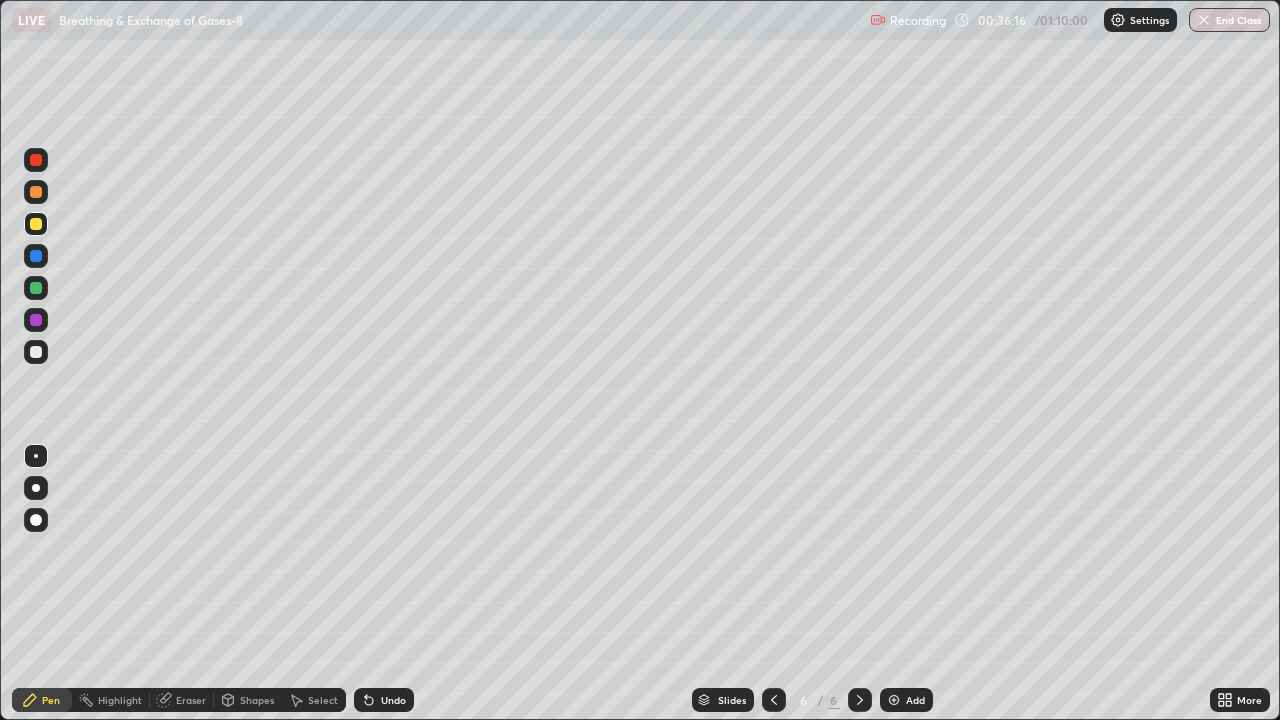 click on "Undo" at bounding box center (384, 700) 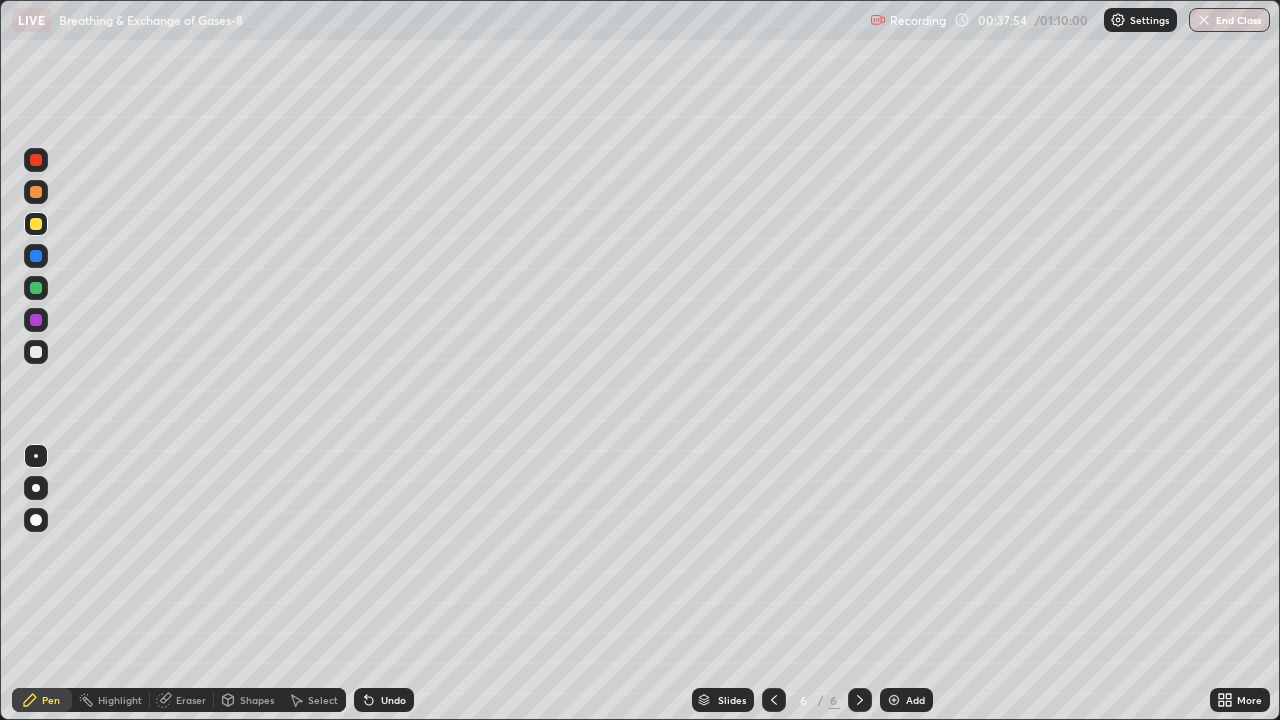 click at bounding box center (36, 352) 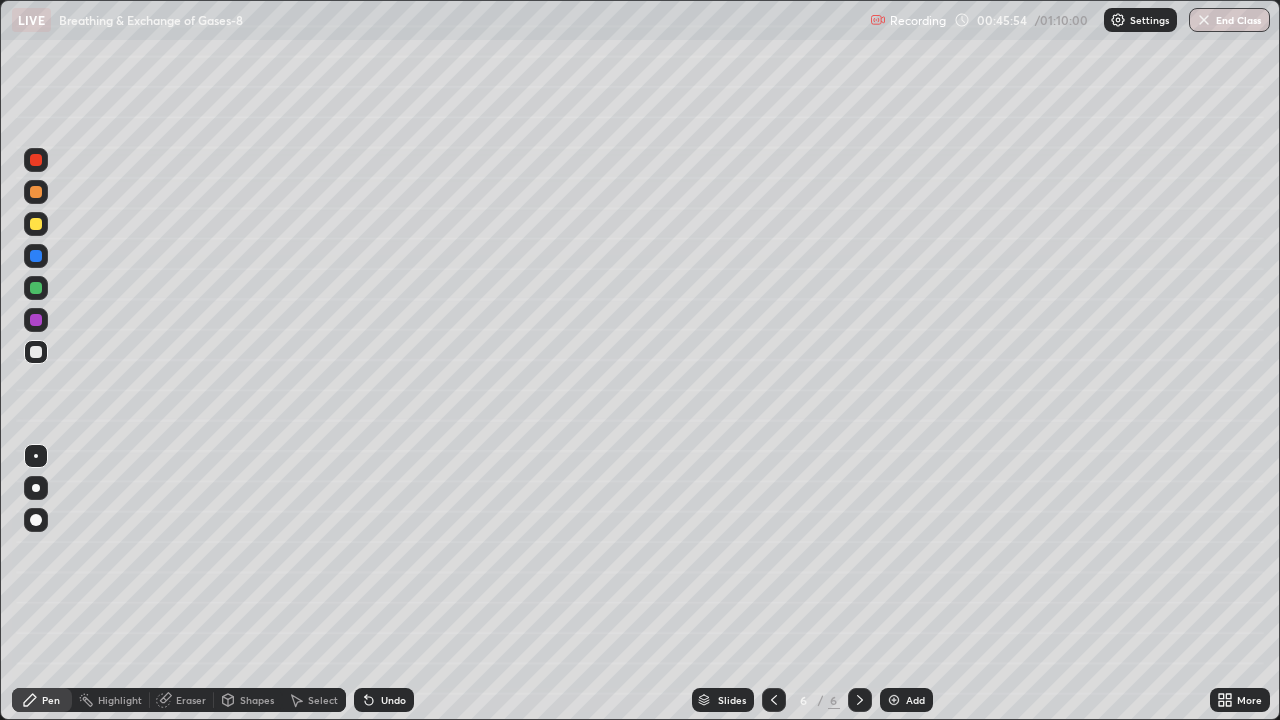 click at bounding box center [894, 700] 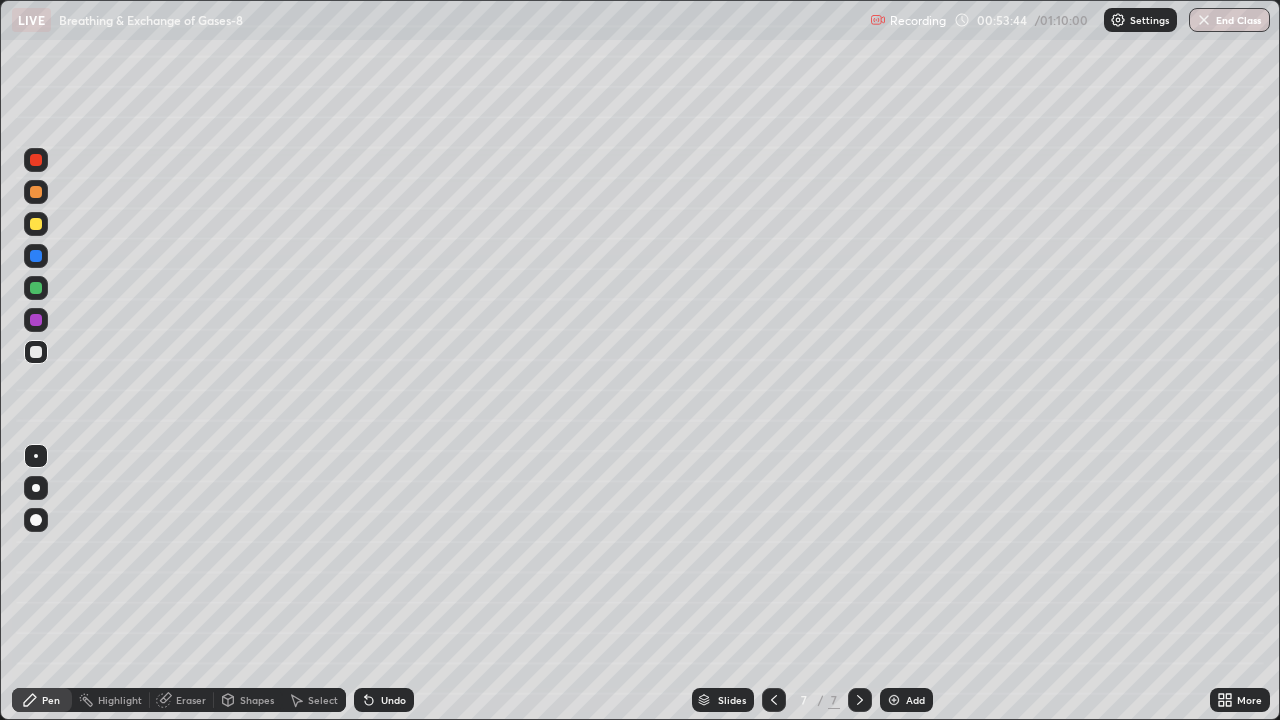 click at bounding box center [894, 700] 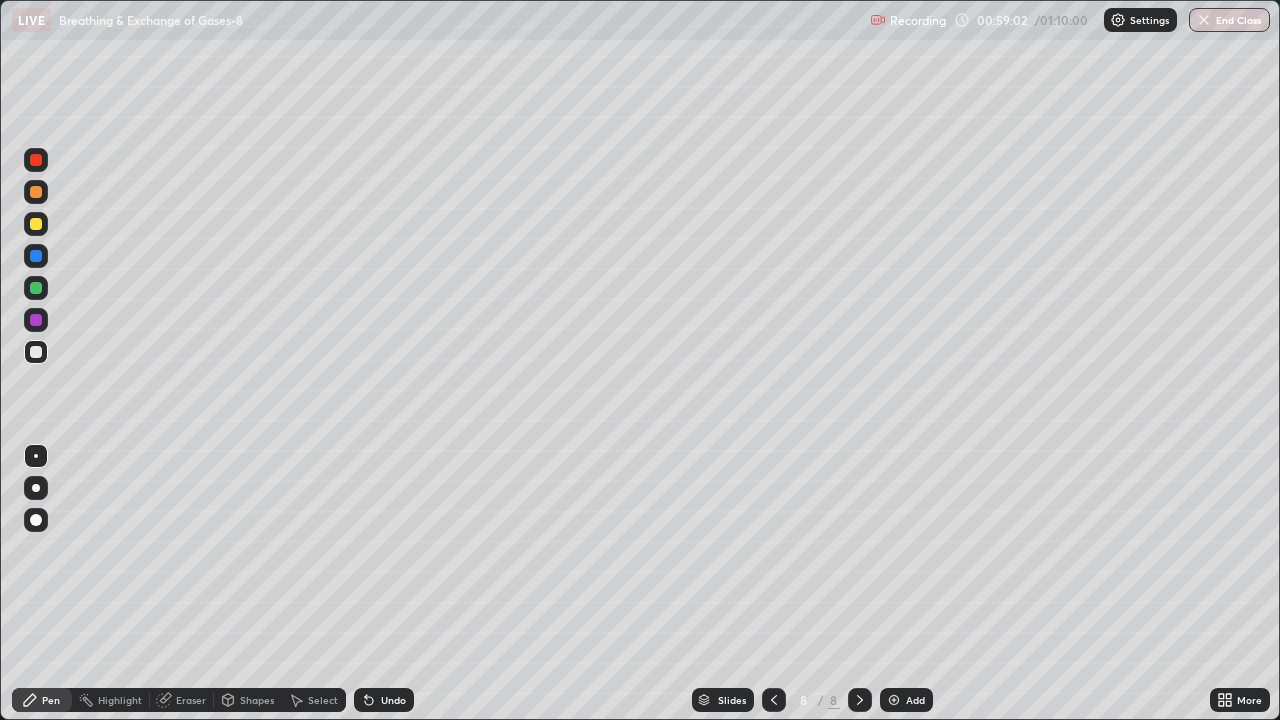click at bounding box center (894, 700) 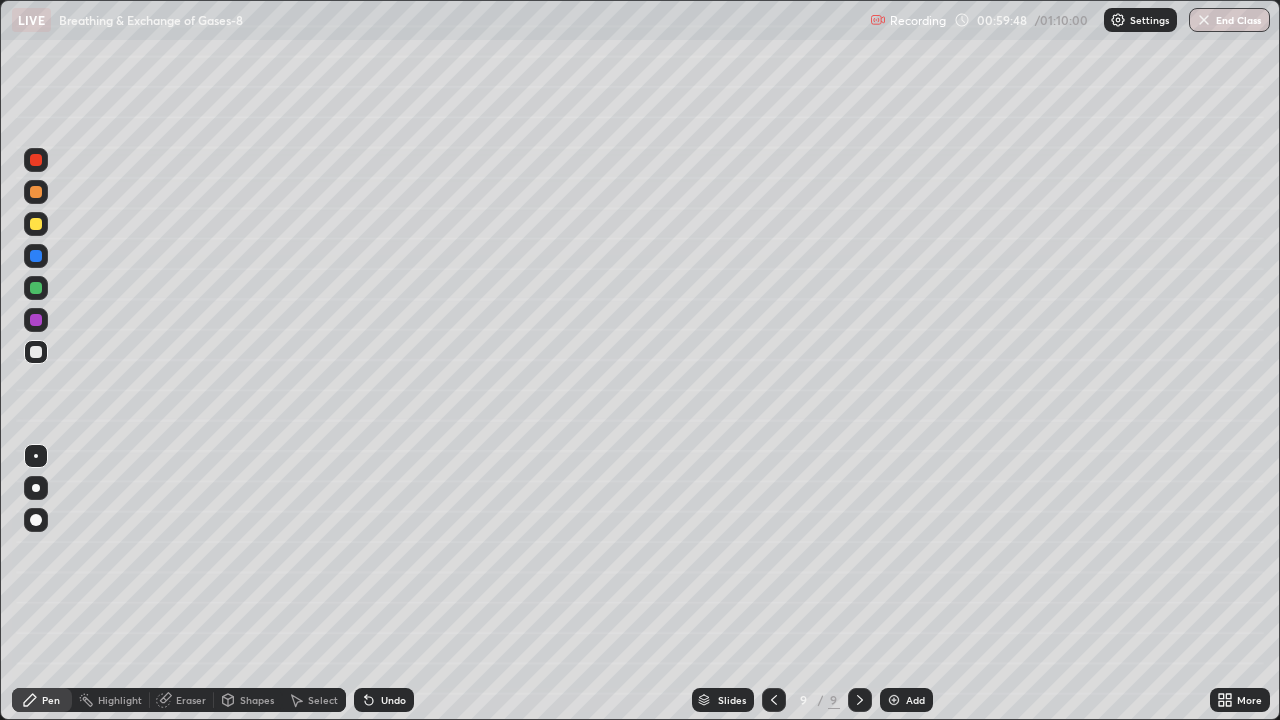 click at bounding box center [36, 224] 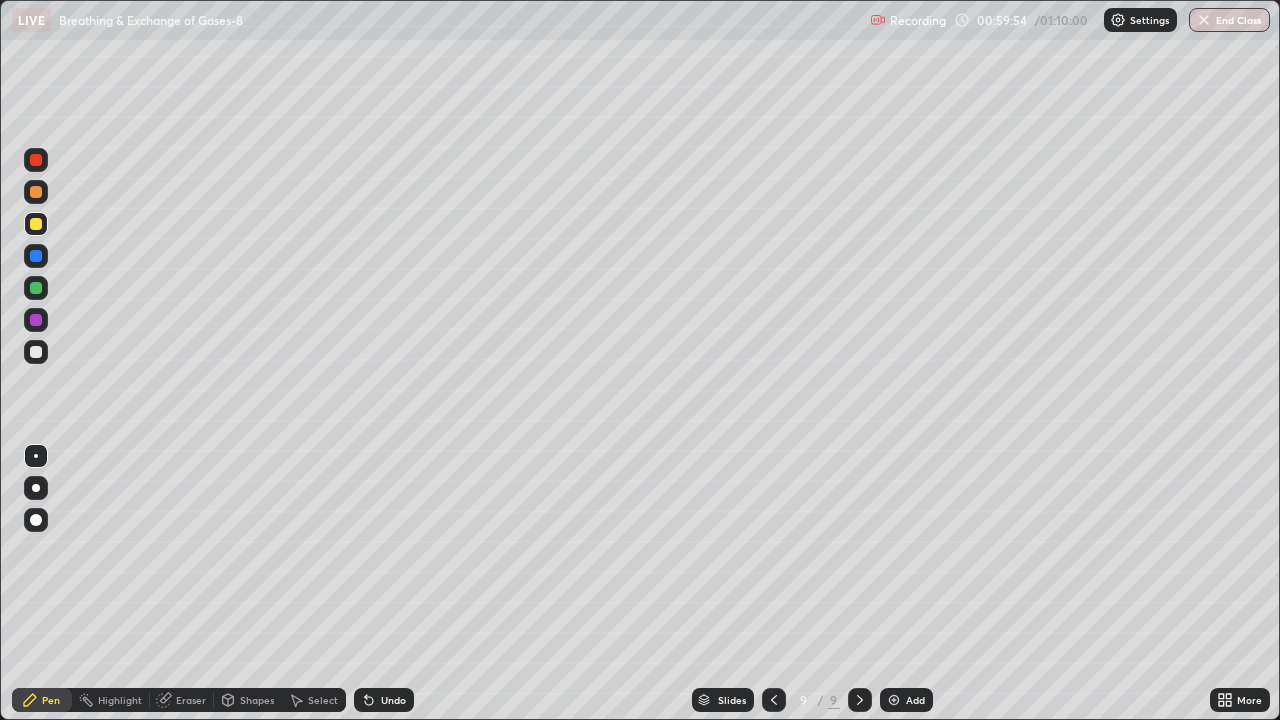 click at bounding box center (36, 192) 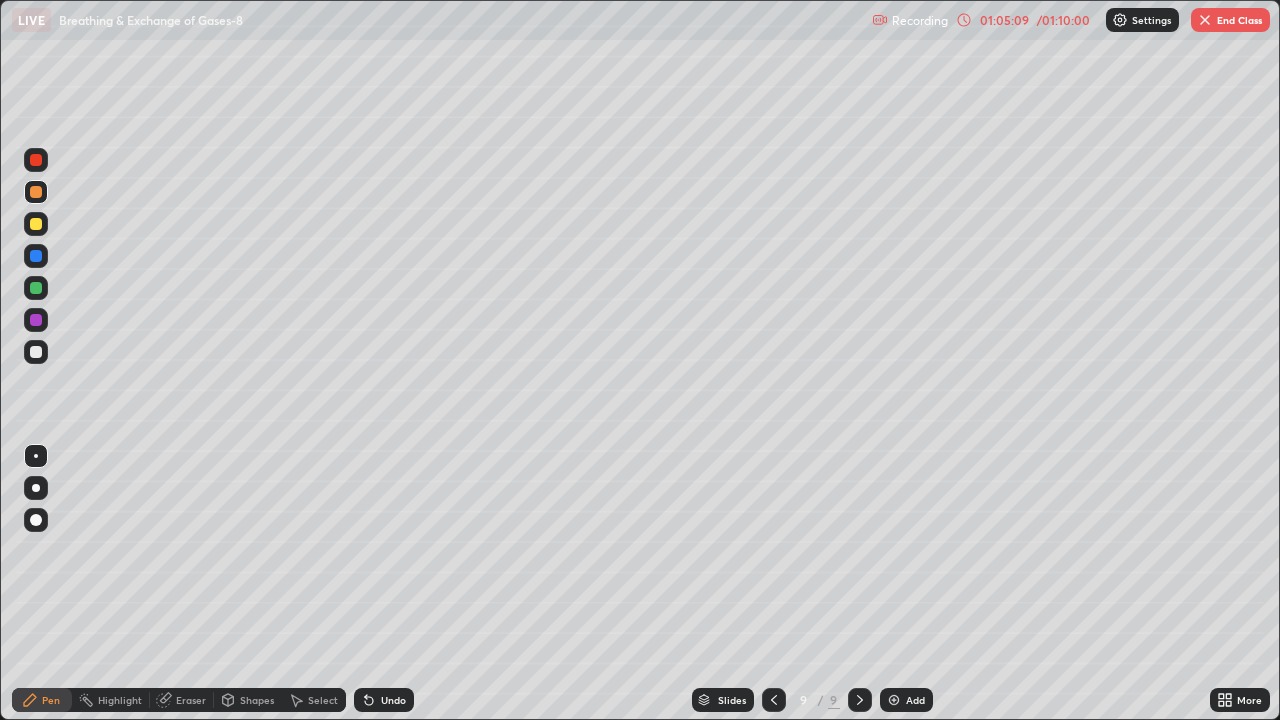 click at bounding box center [894, 700] 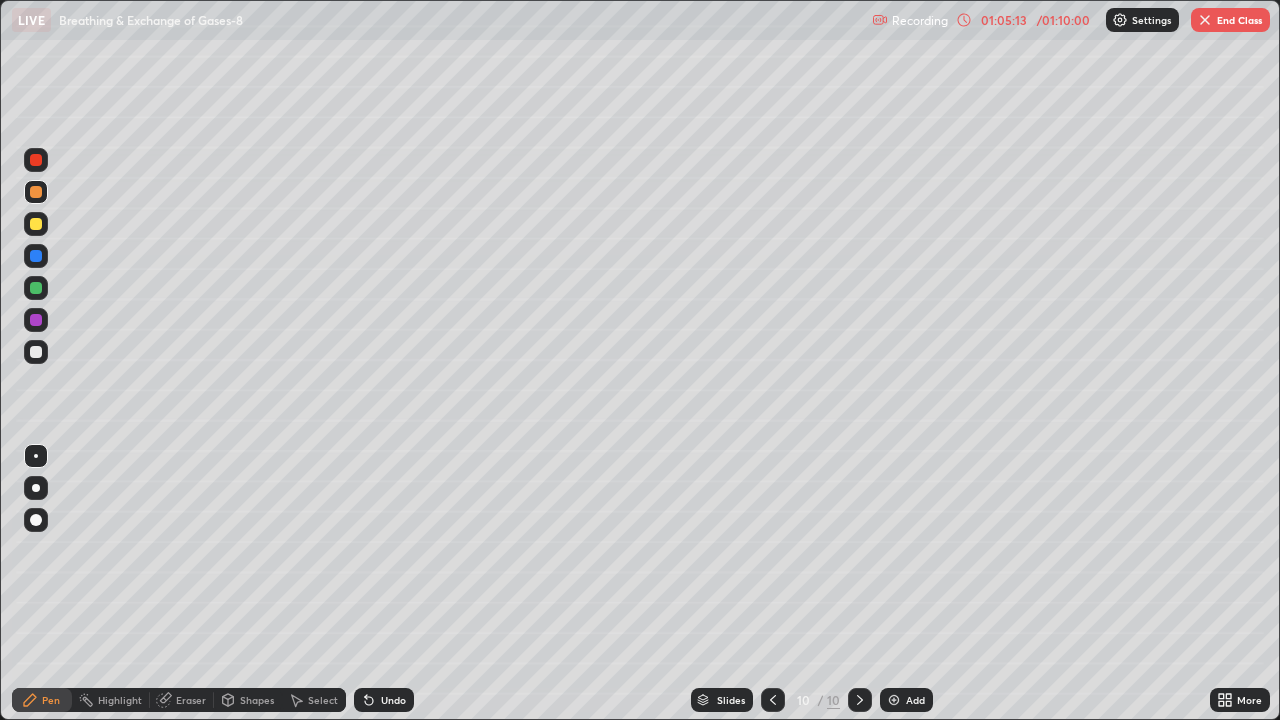 click at bounding box center [36, 352] 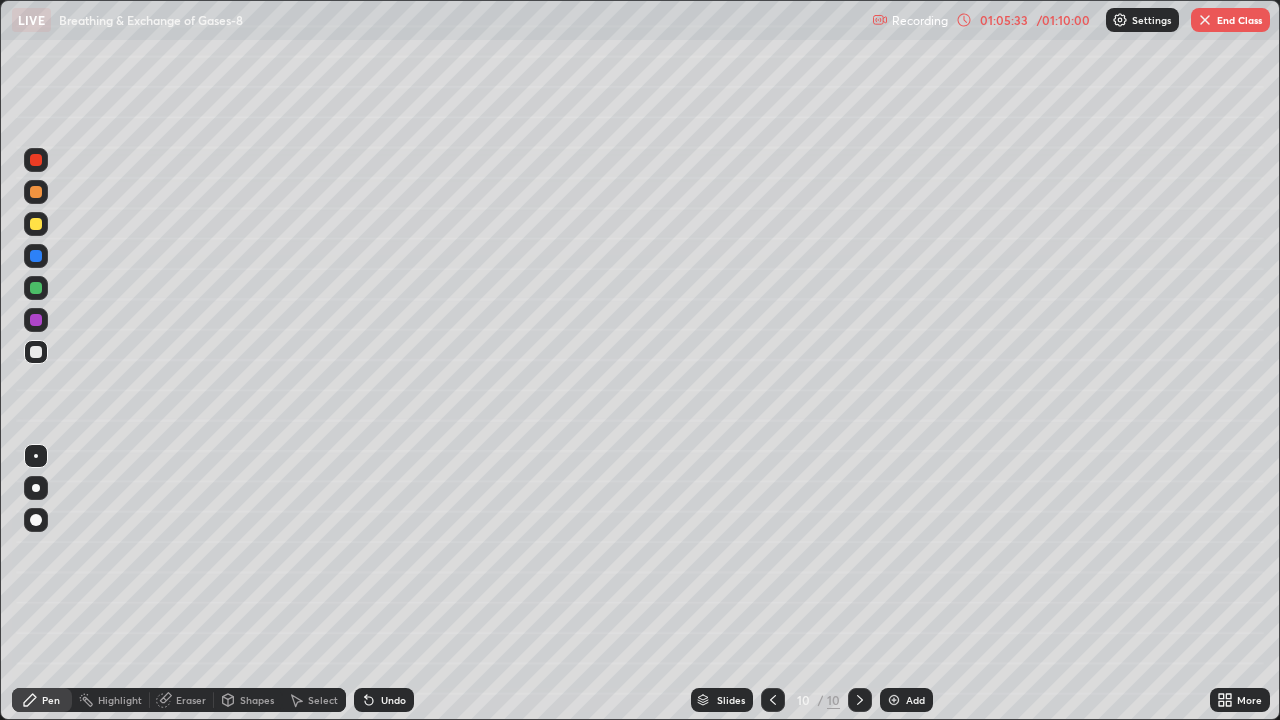 click on "01:05:33" at bounding box center (1004, 20) 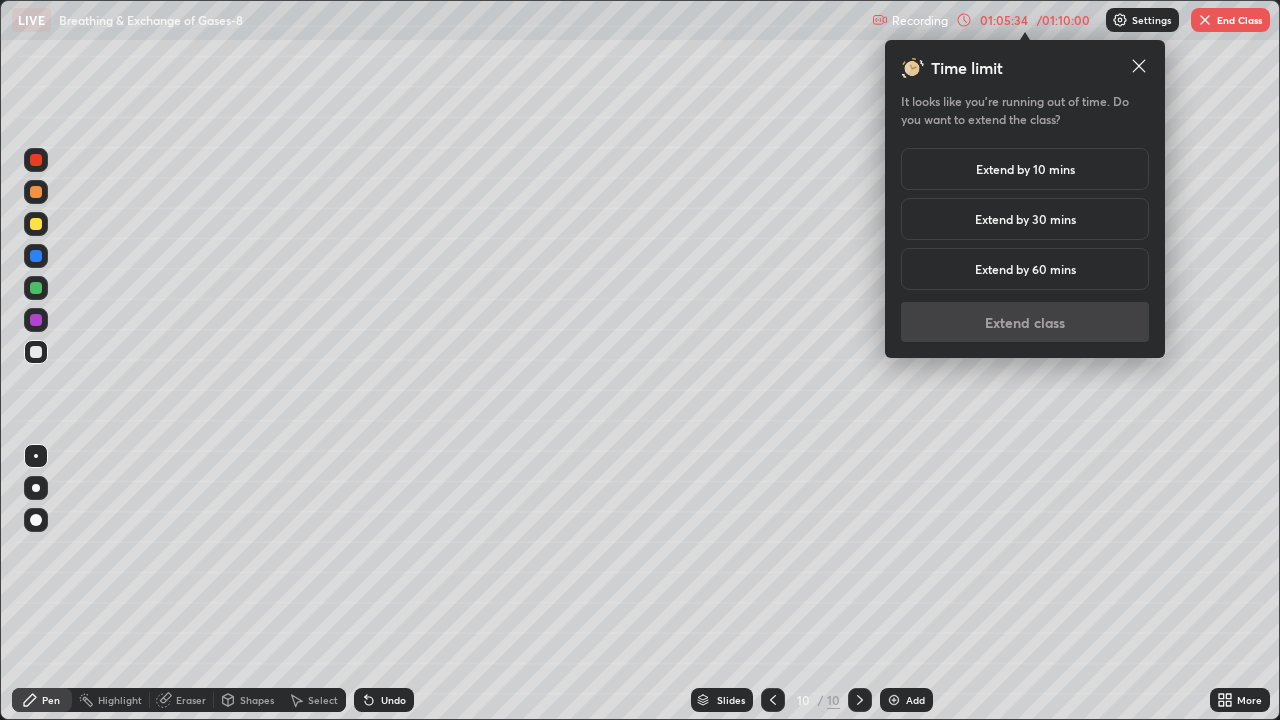 click on "Extend by 10 mins" at bounding box center [1025, 169] 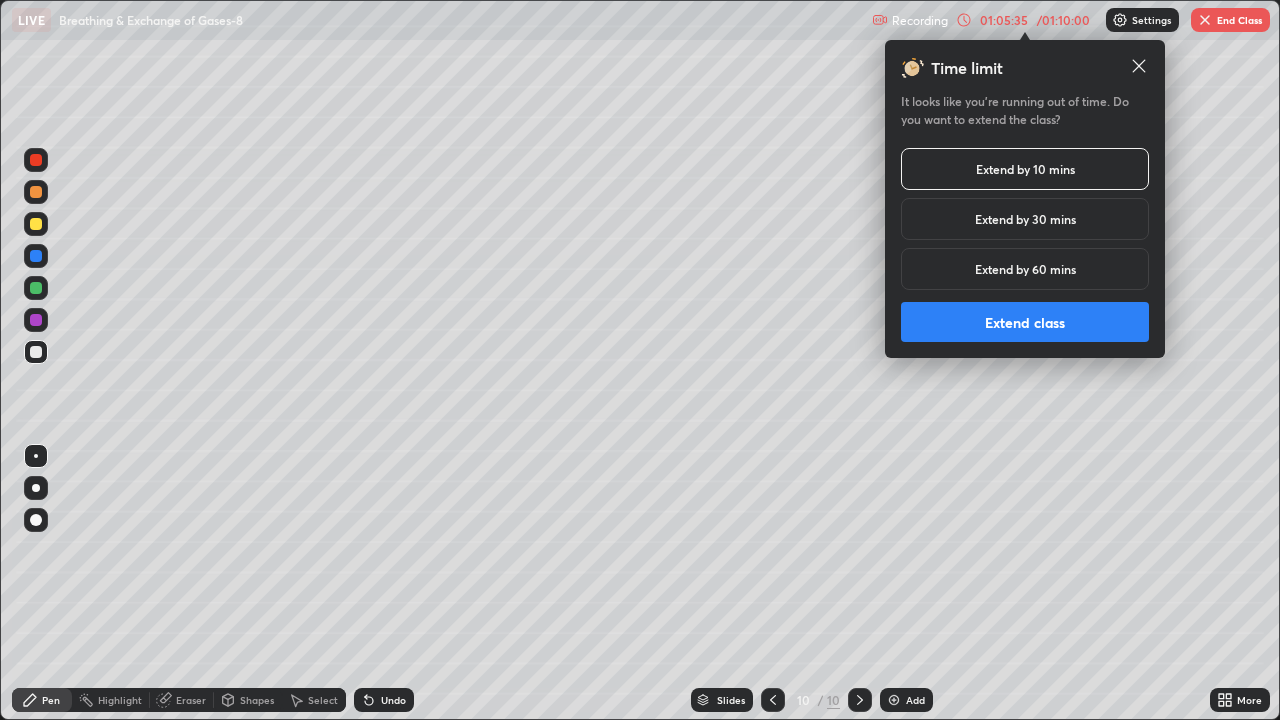 click on "Extend class" at bounding box center (1025, 322) 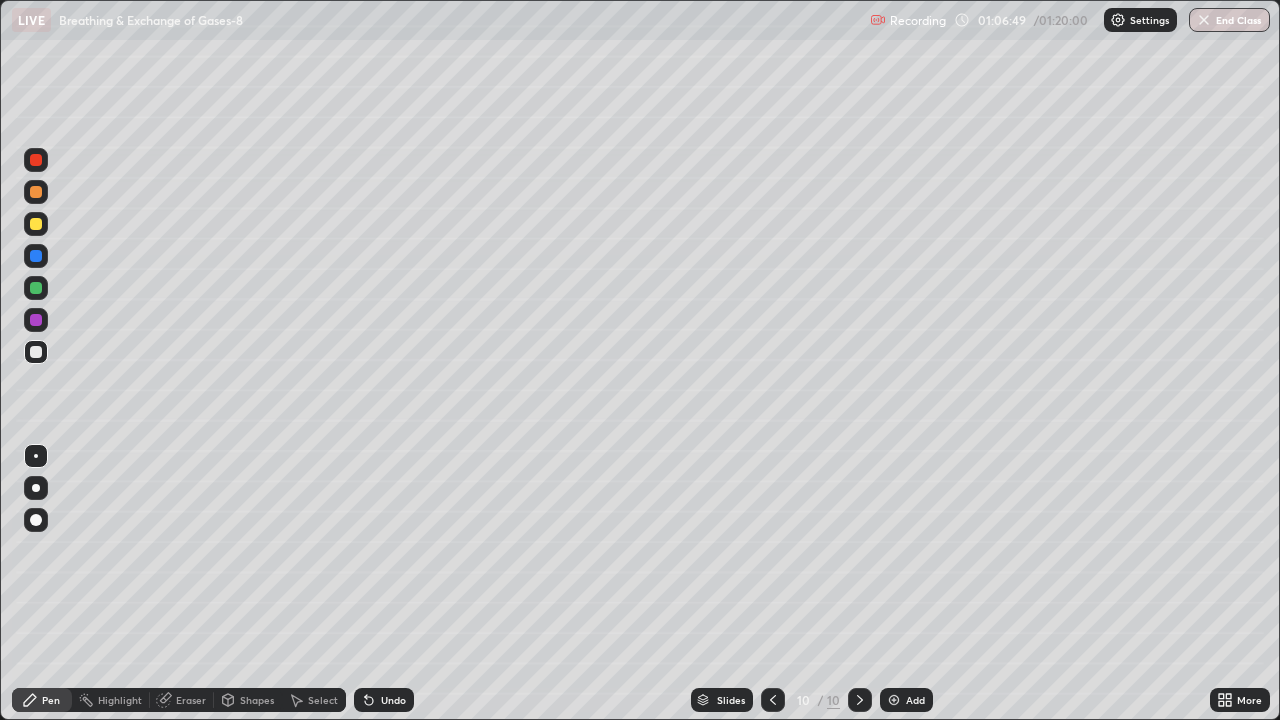 click on "Undo" at bounding box center [384, 700] 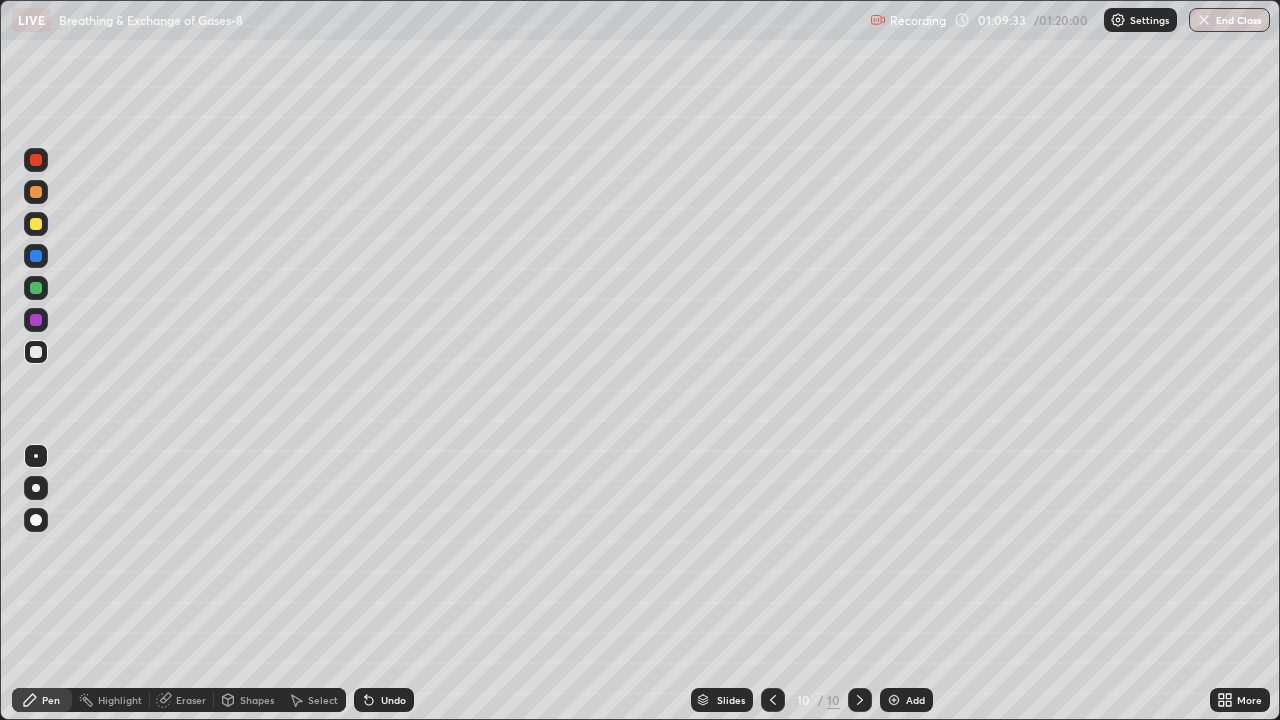 click on "Undo" at bounding box center [384, 700] 